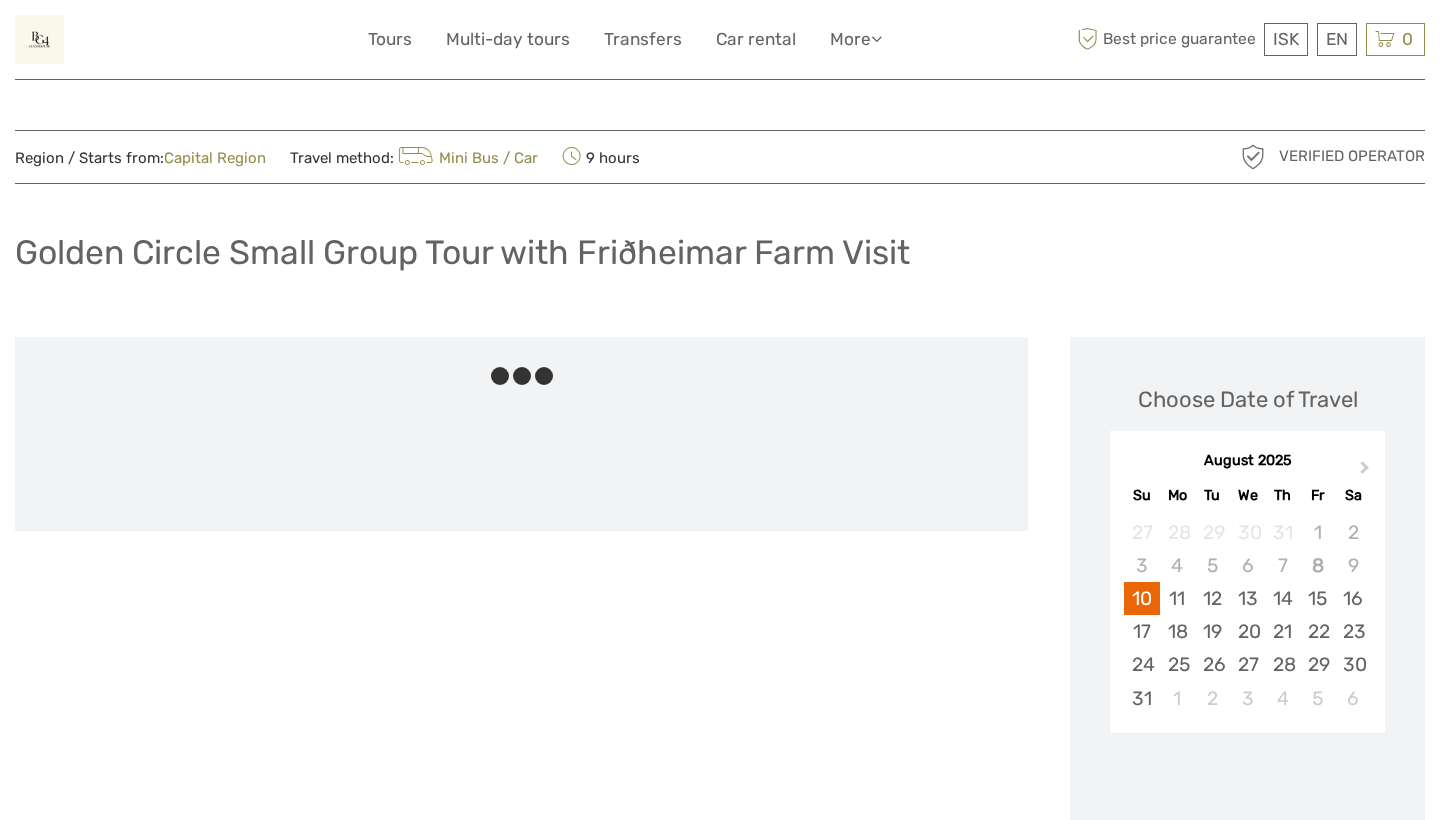 scroll, scrollTop: 0, scrollLeft: 0, axis: both 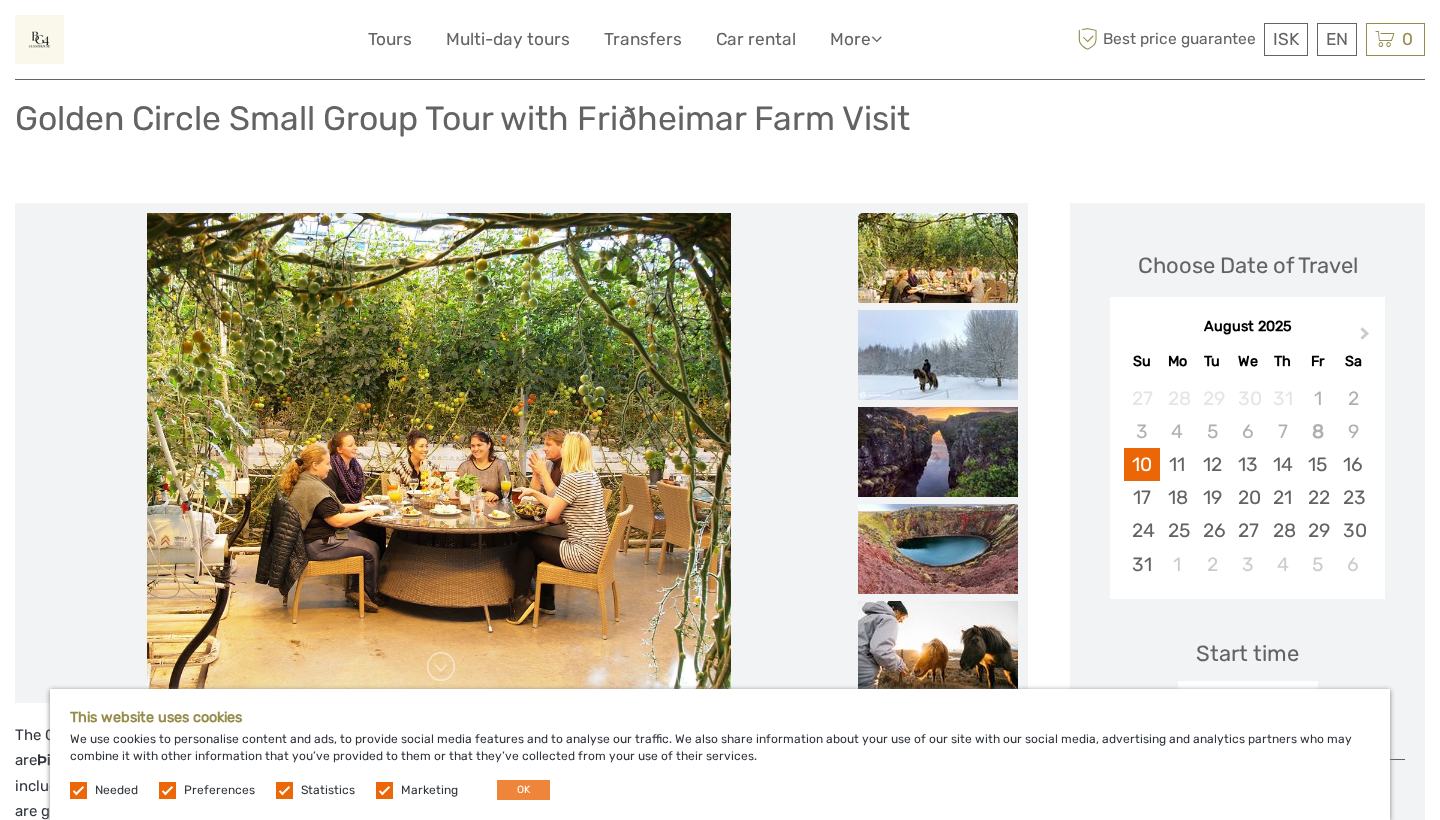 click on "OK" at bounding box center [523, 790] 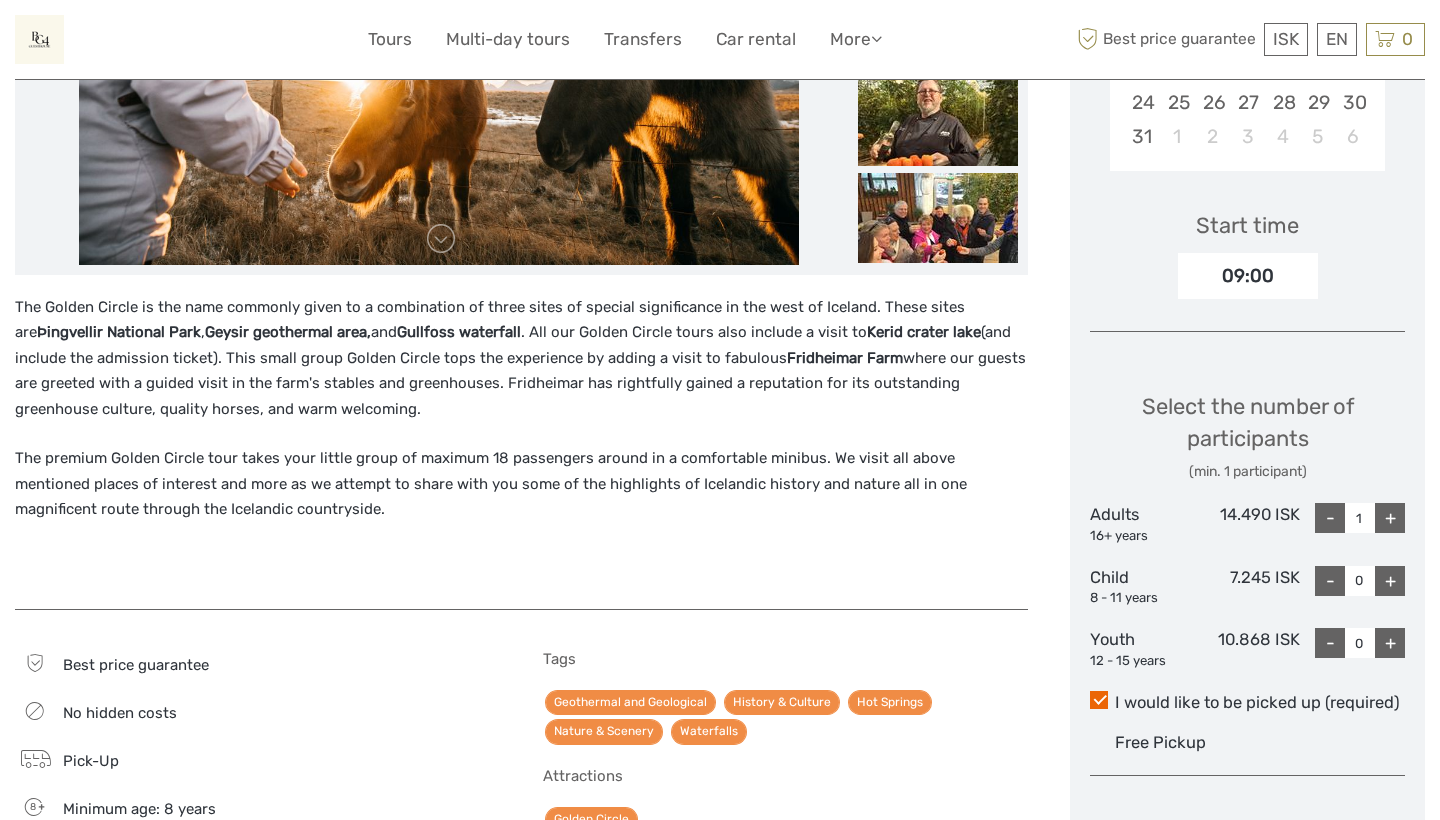 scroll, scrollTop: 547, scrollLeft: 0, axis: vertical 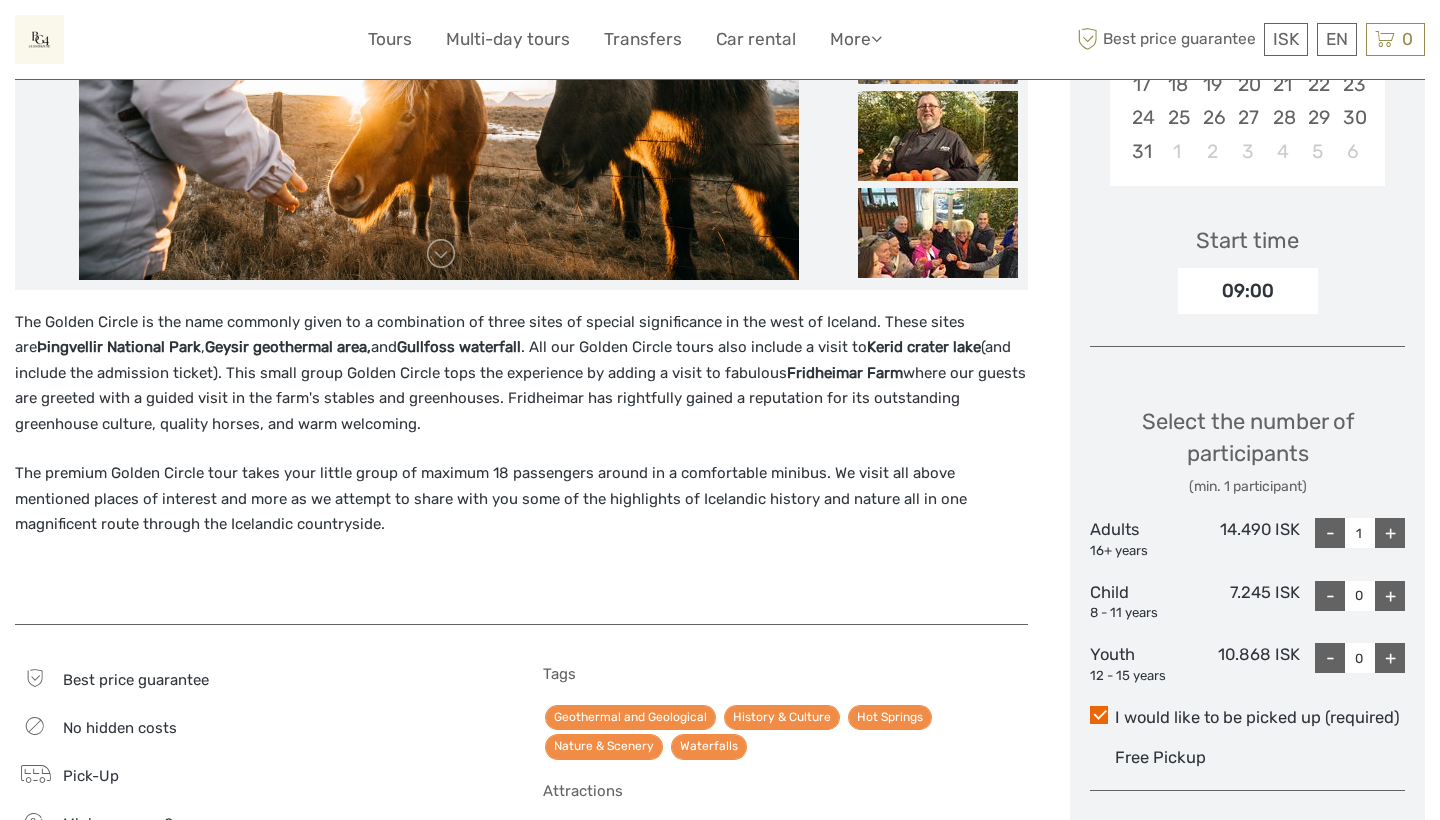 click on "09:00" at bounding box center [1248, 291] 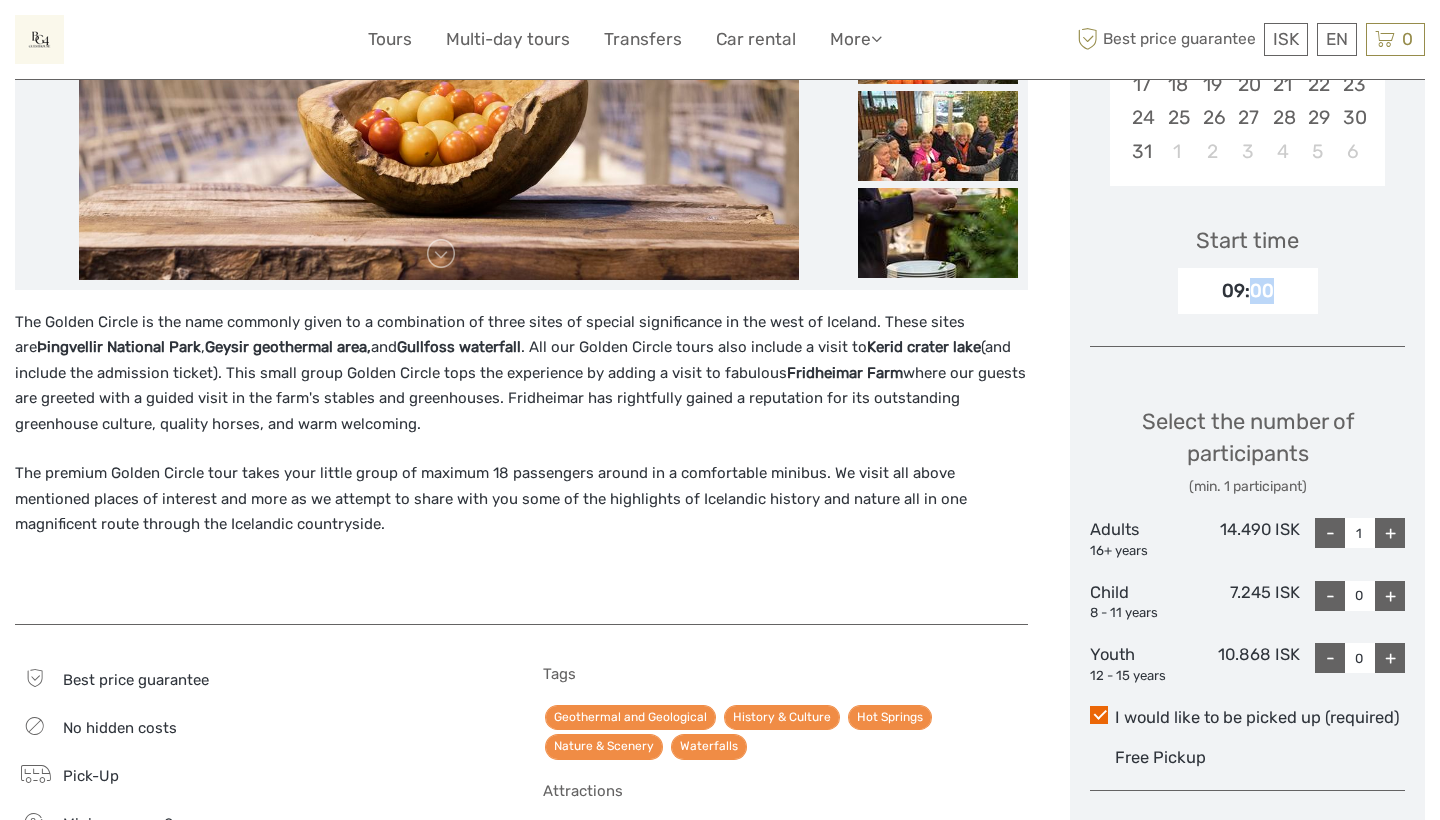 click on "09:00" at bounding box center (1248, 291) 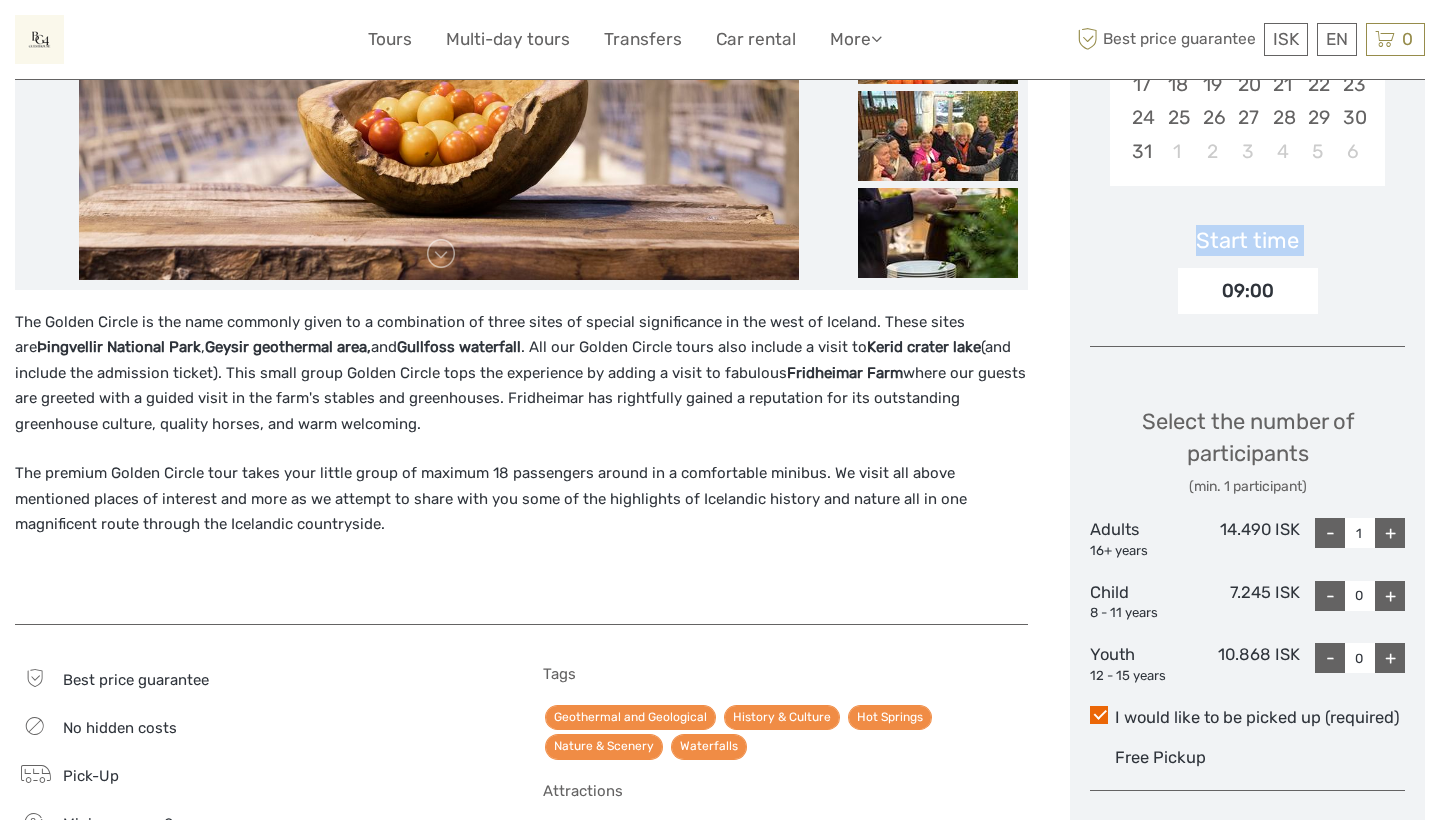 click on "09:00" at bounding box center [1248, 291] 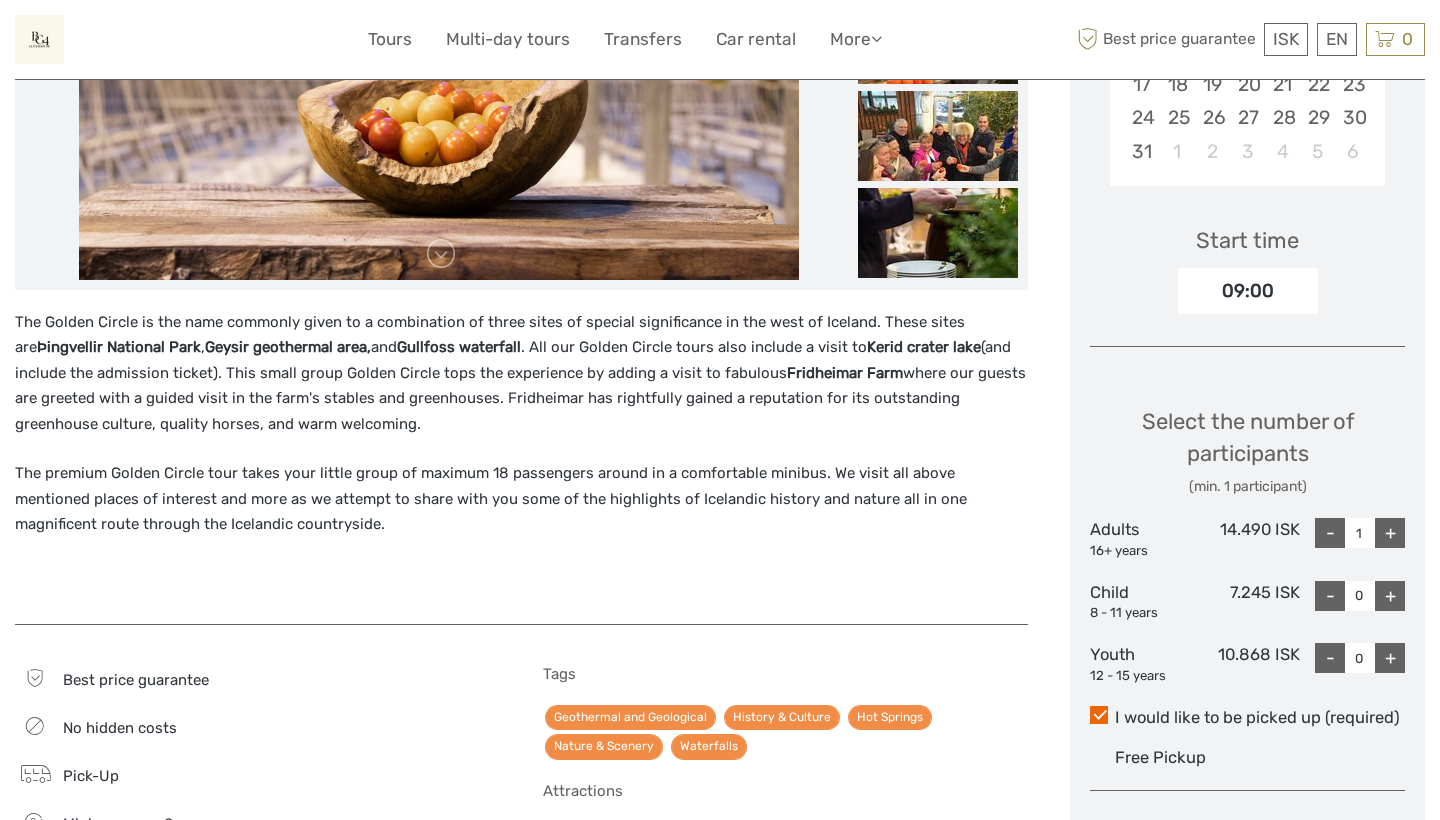 click on "09:00" at bounding box center [1248, 291] 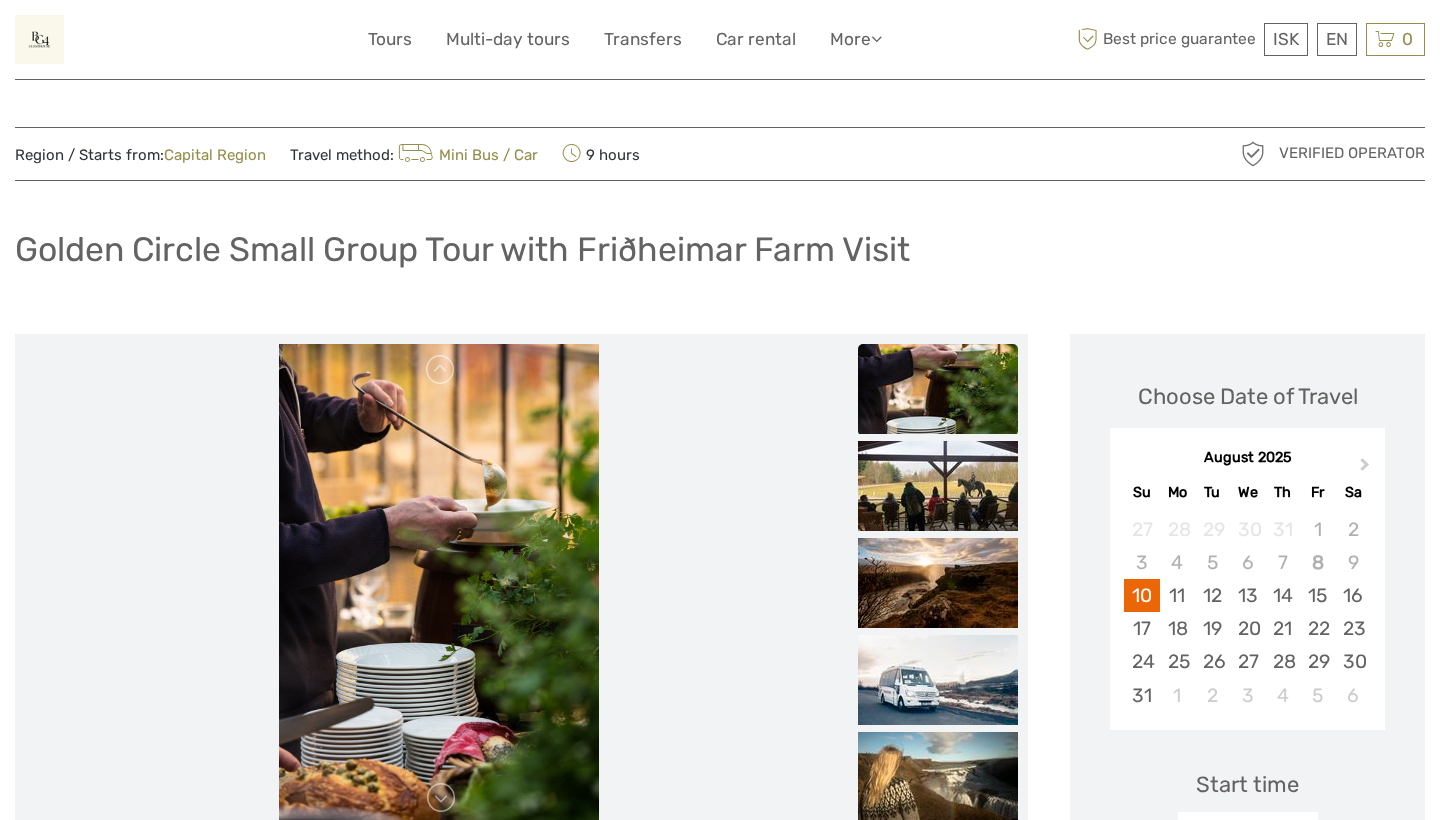 scroll, scrollTop: 0, scrollLeft: 0, axis: both 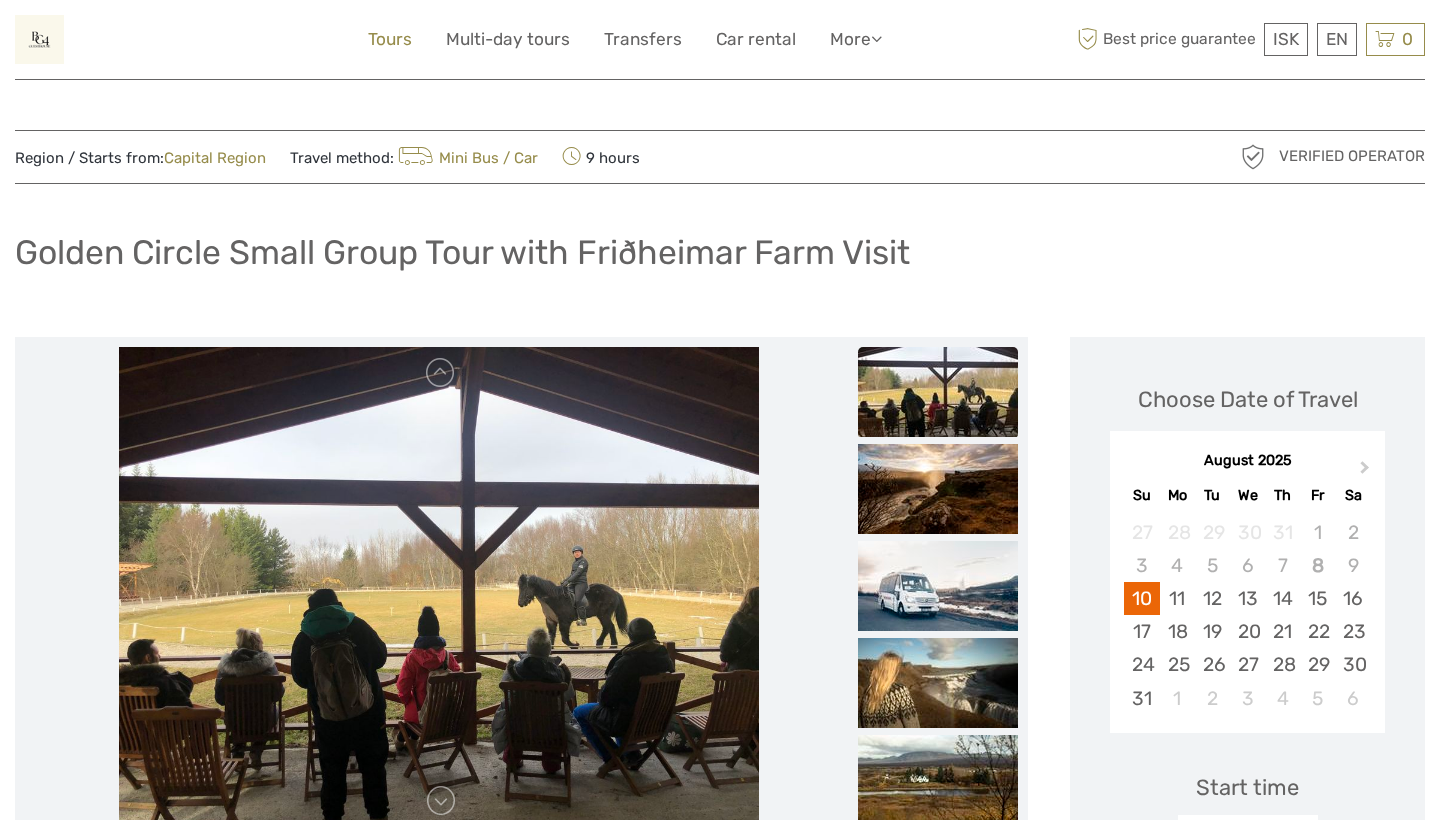 click on "Tours" at bounding box center [390, 39] 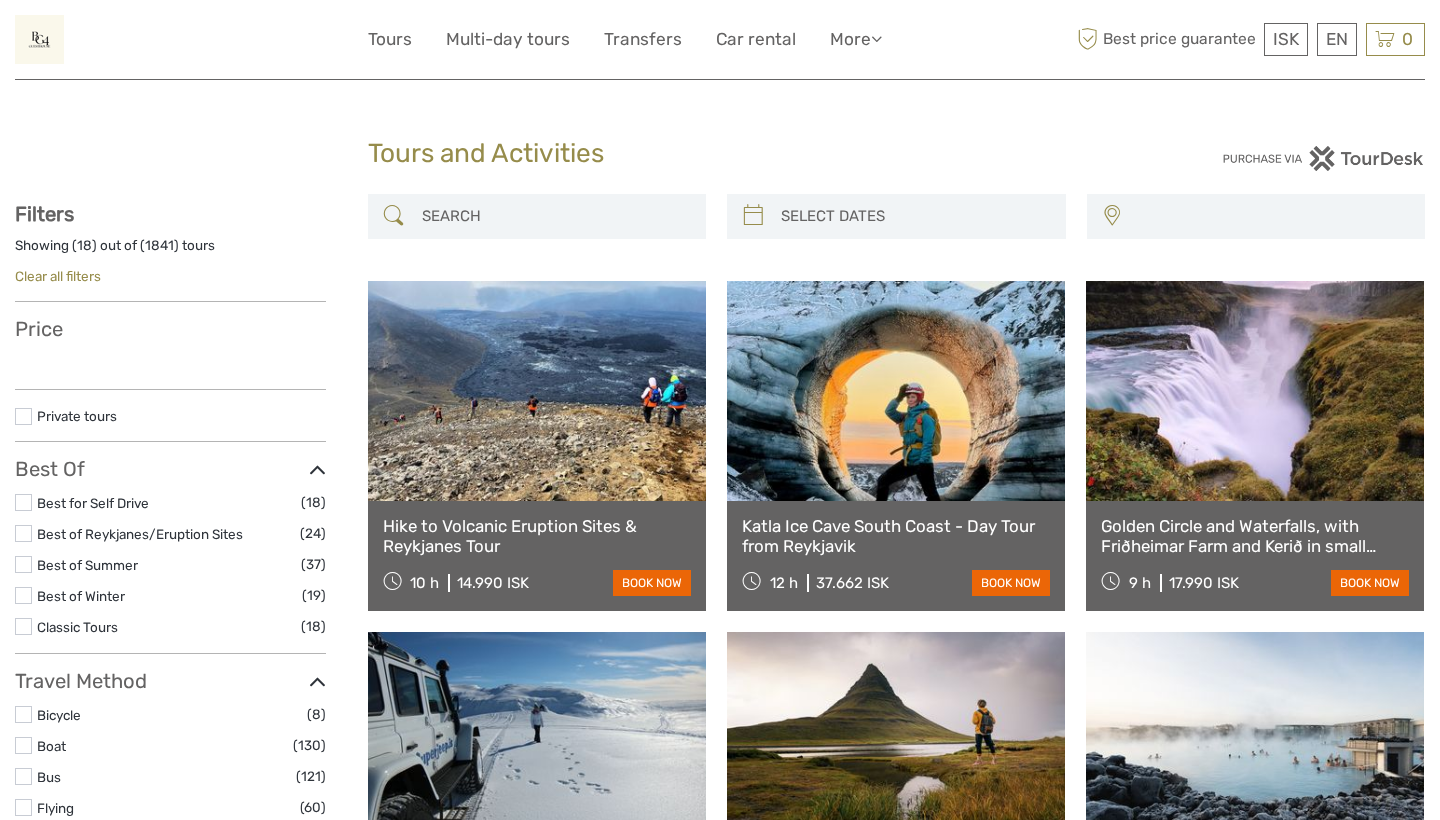 scroll, scrollTop: 163, scrollLeft: 0, axis: vertical 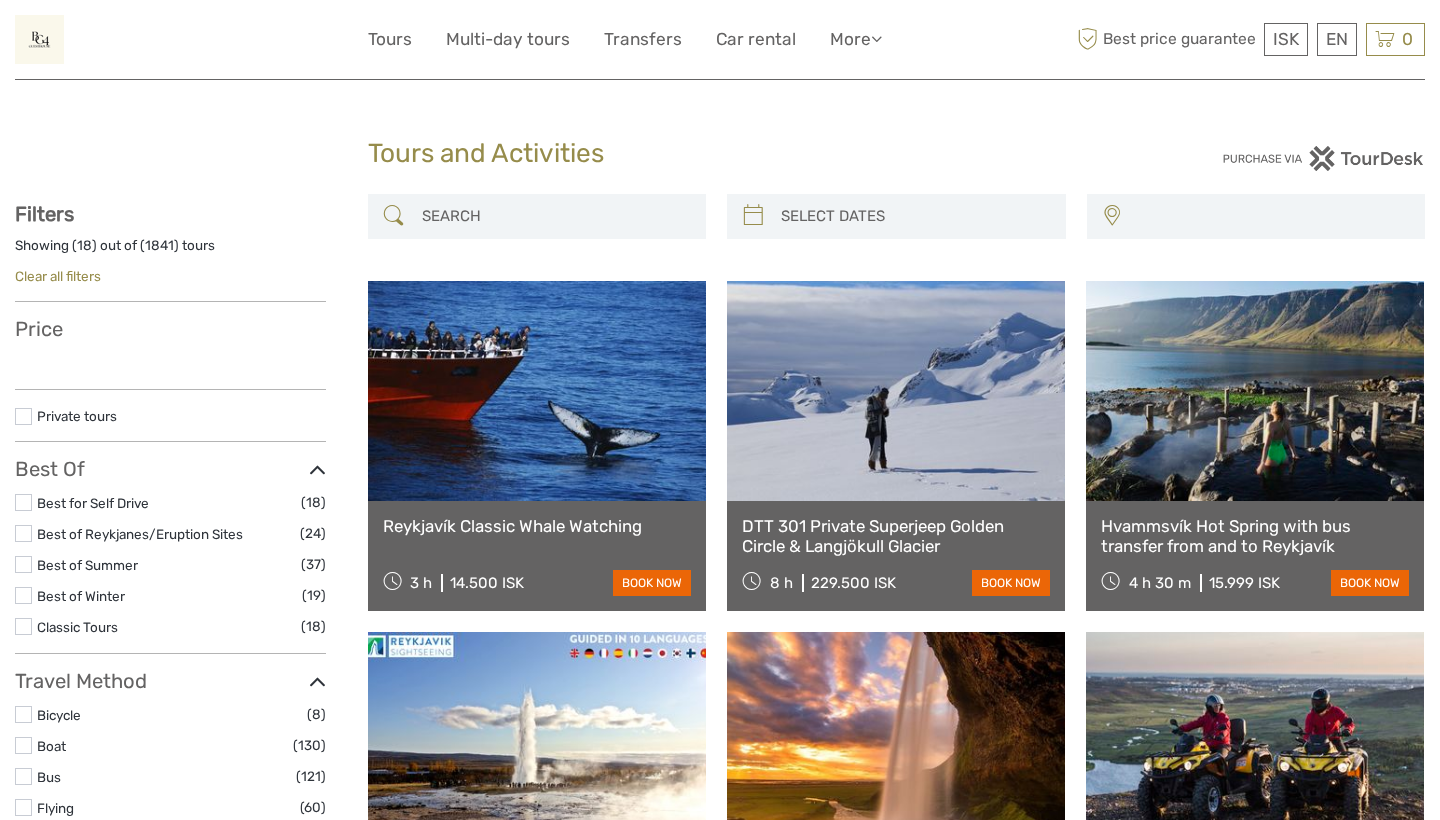 select 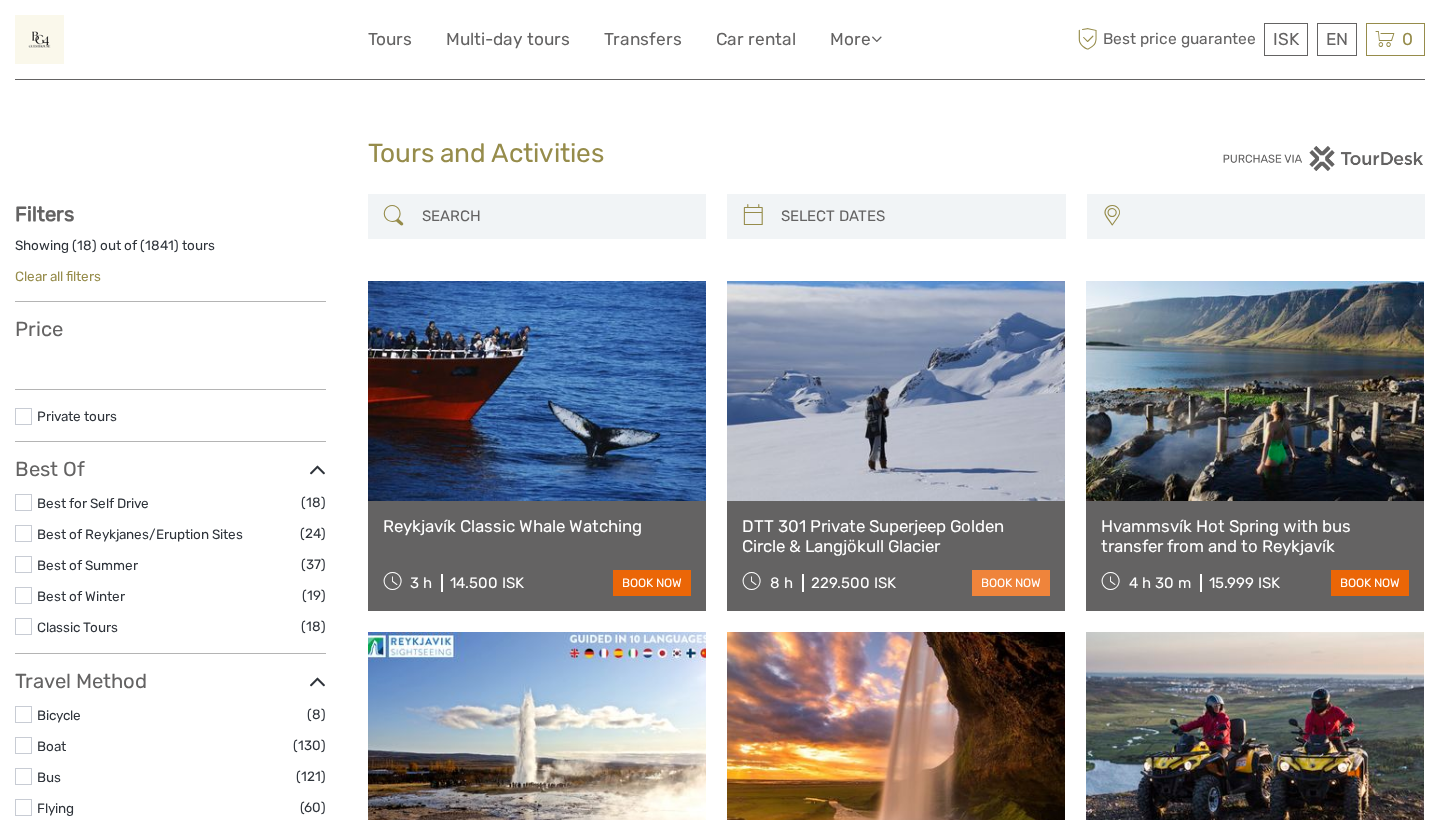 scroll, scrollTop: 0, scrollLeft: 0, axis: both 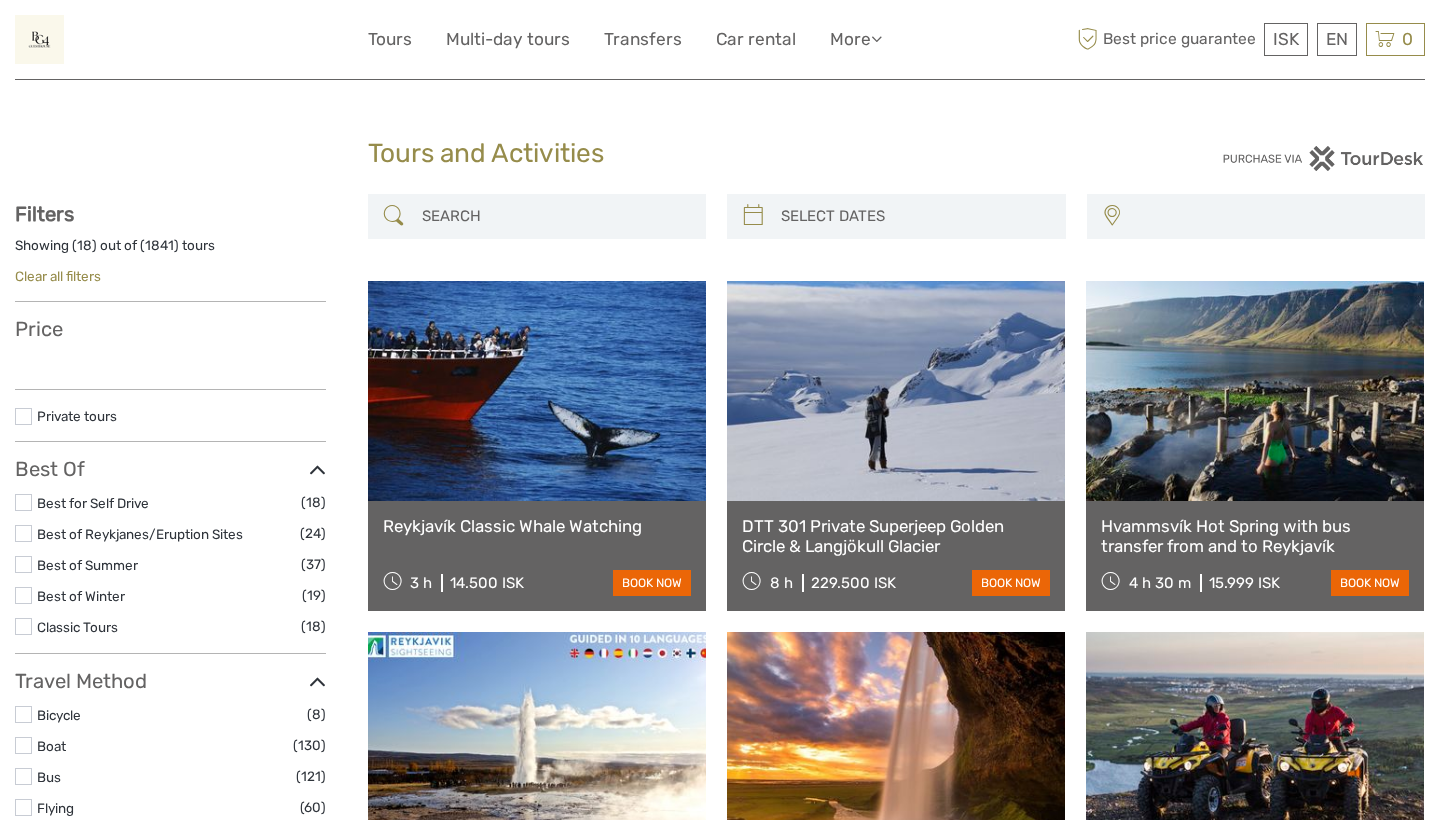select 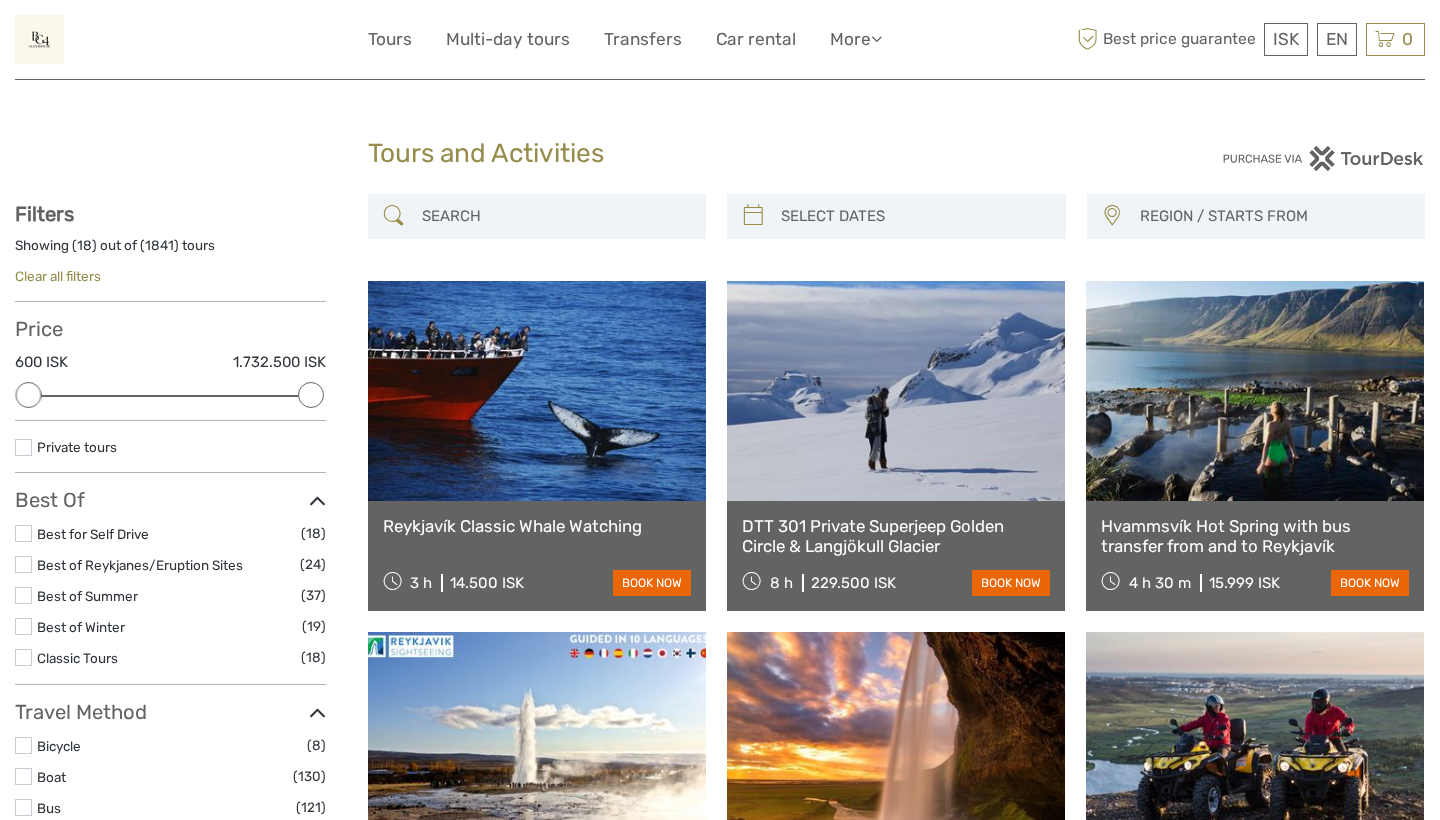 scroll, scrollTop: 0, scrollLeft: 0, axis: both 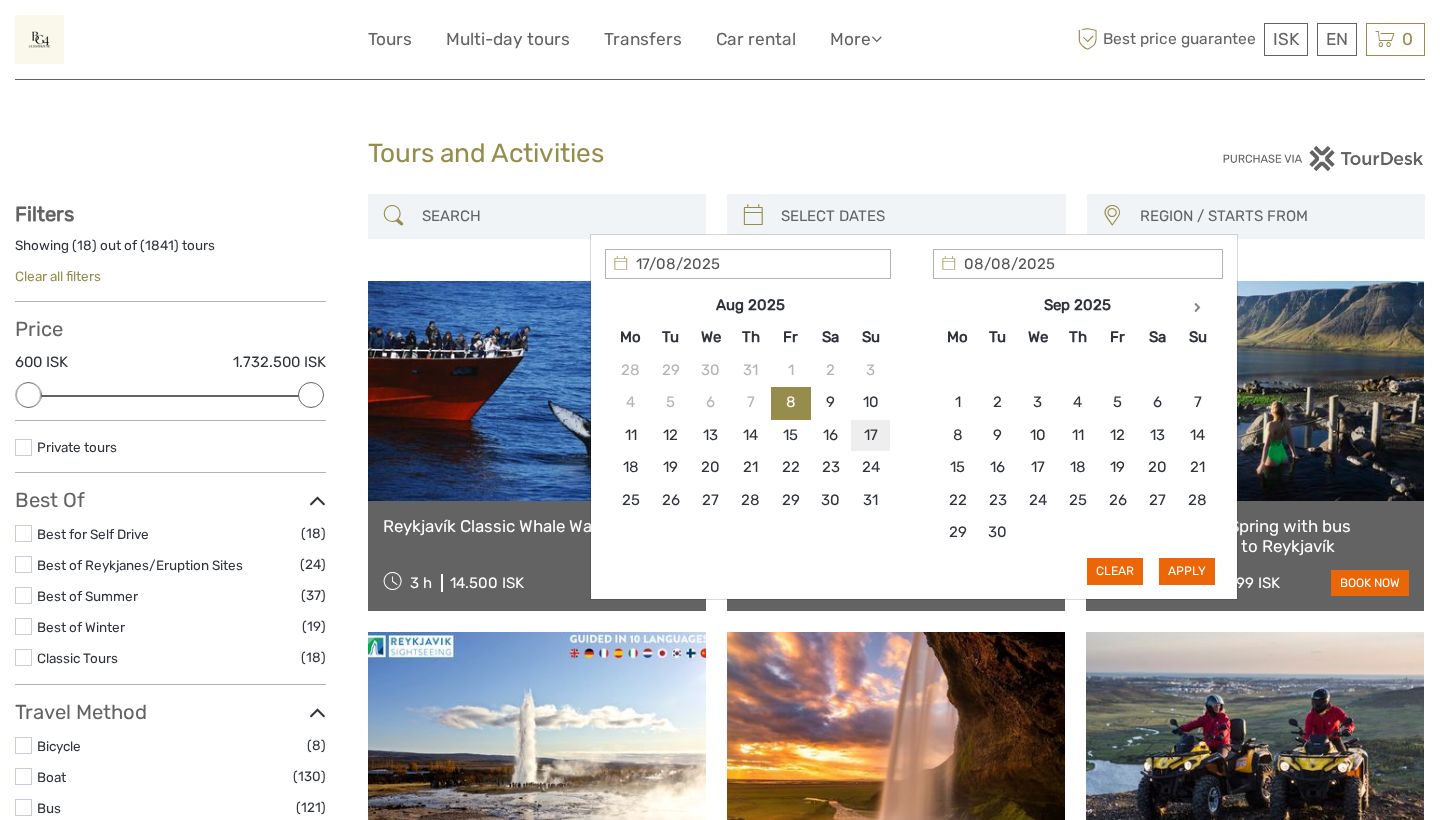 type on "[DATE]" 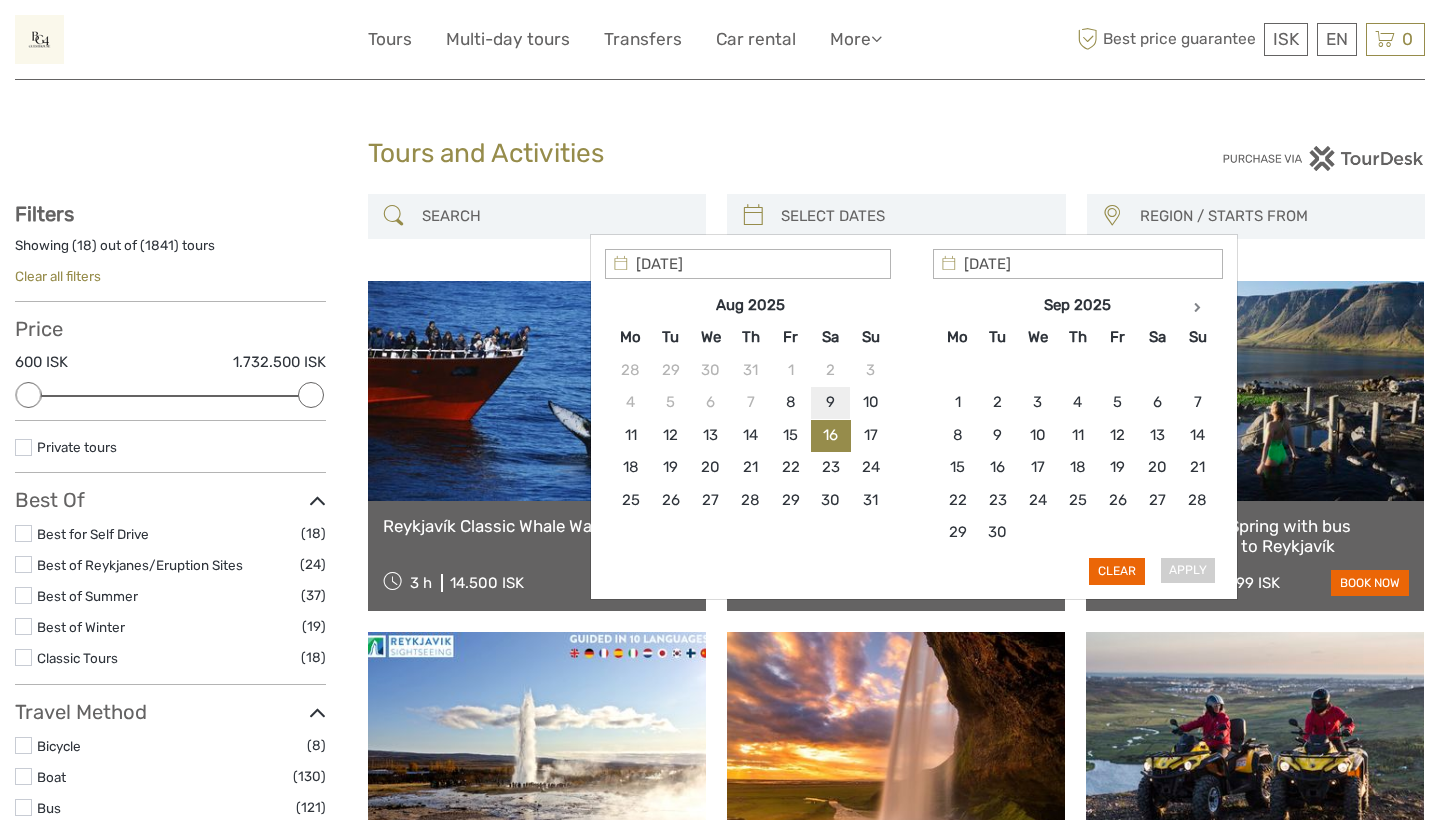 type on "[DATE]" 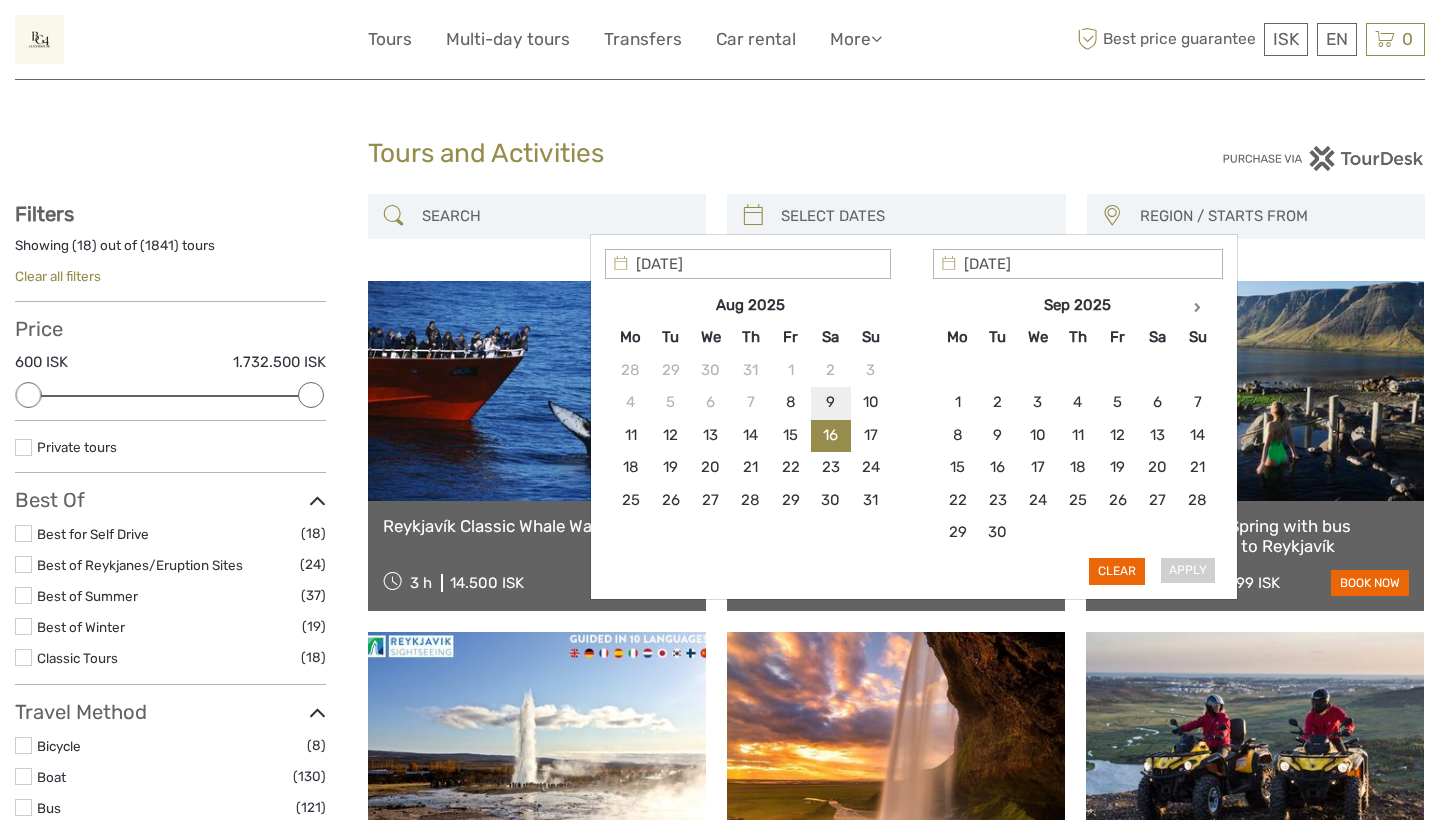 click at bounding box center (753, 216) 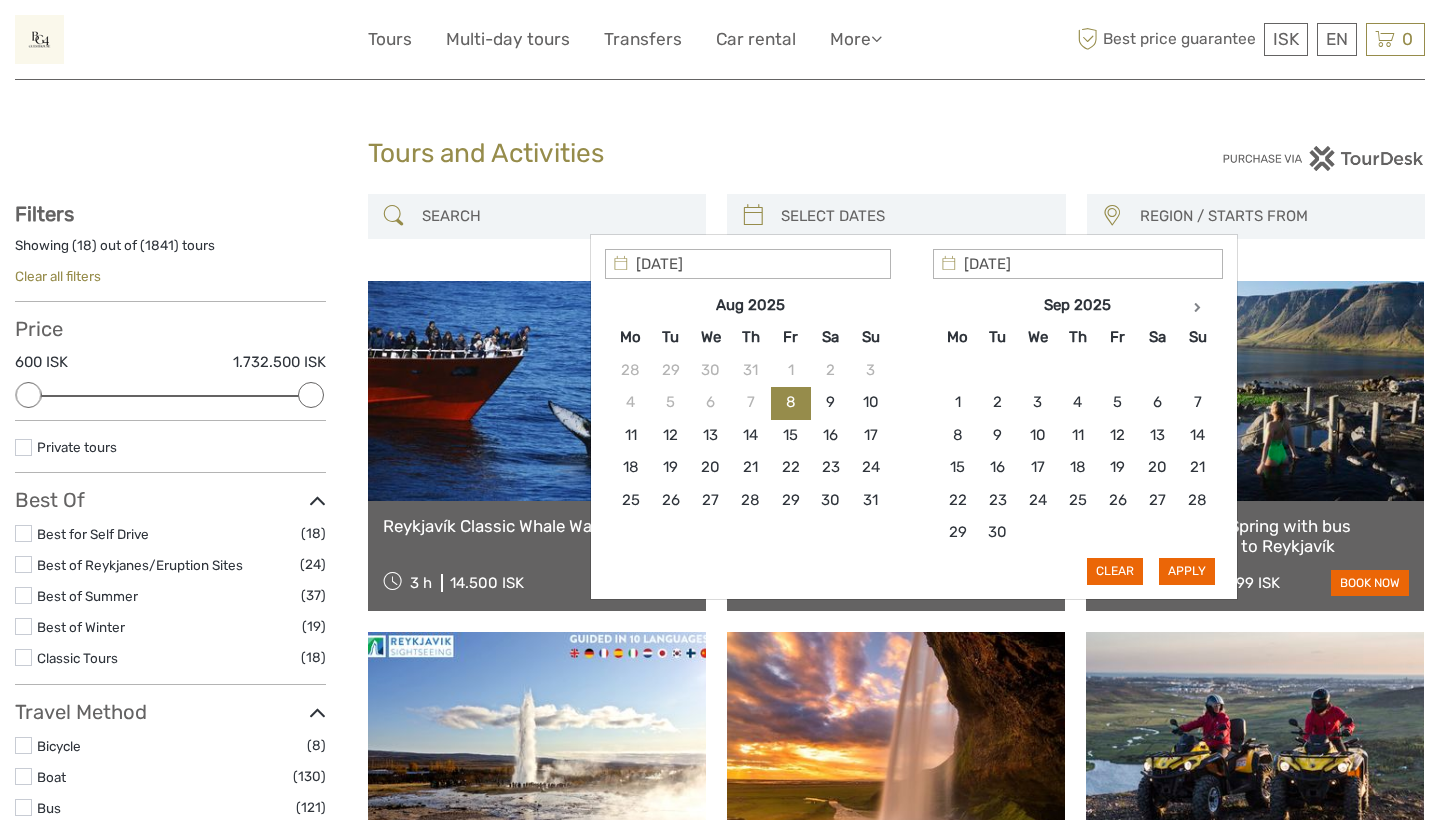 type on "08/08/2025" 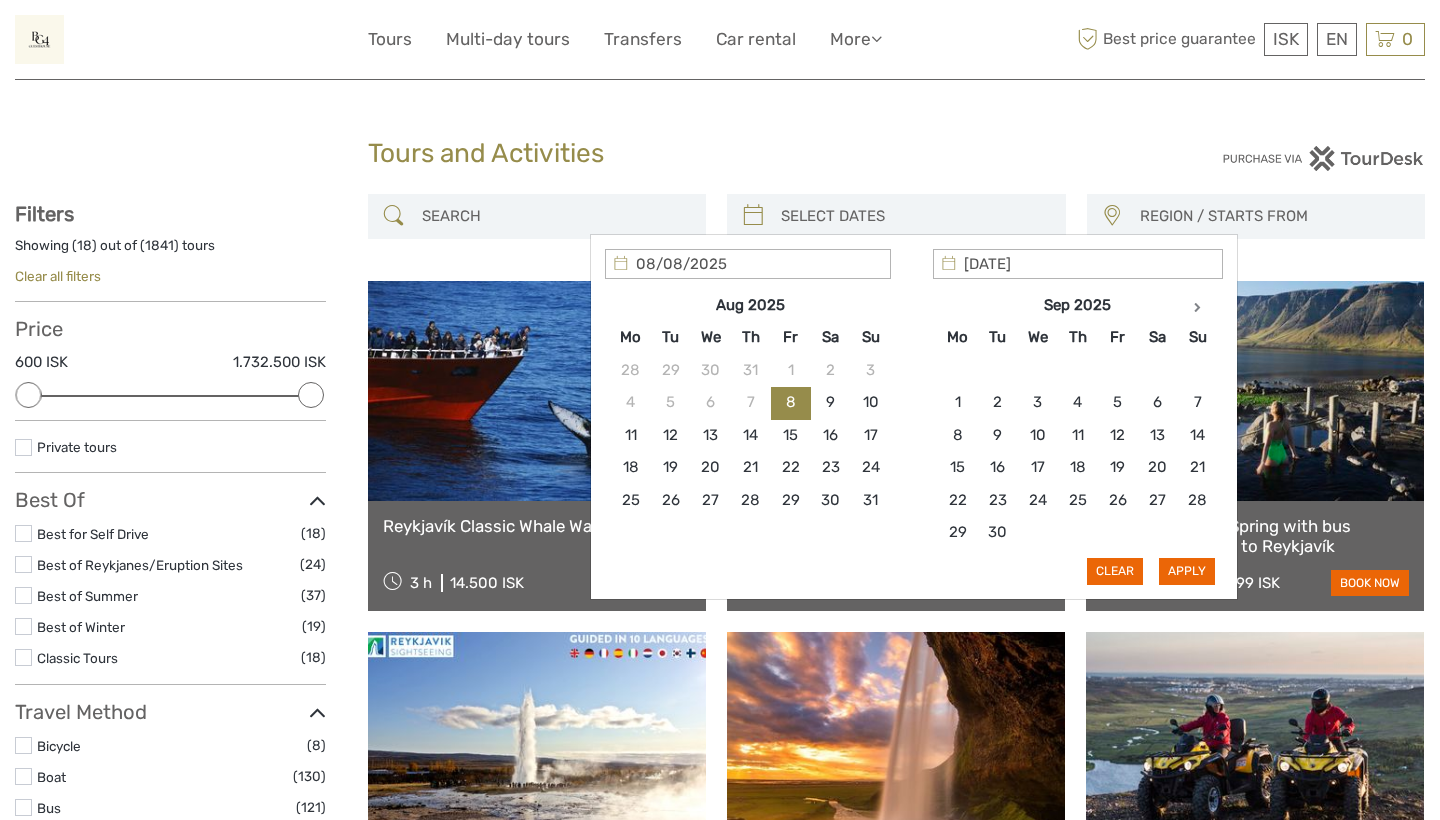 type on "08/08/2025" 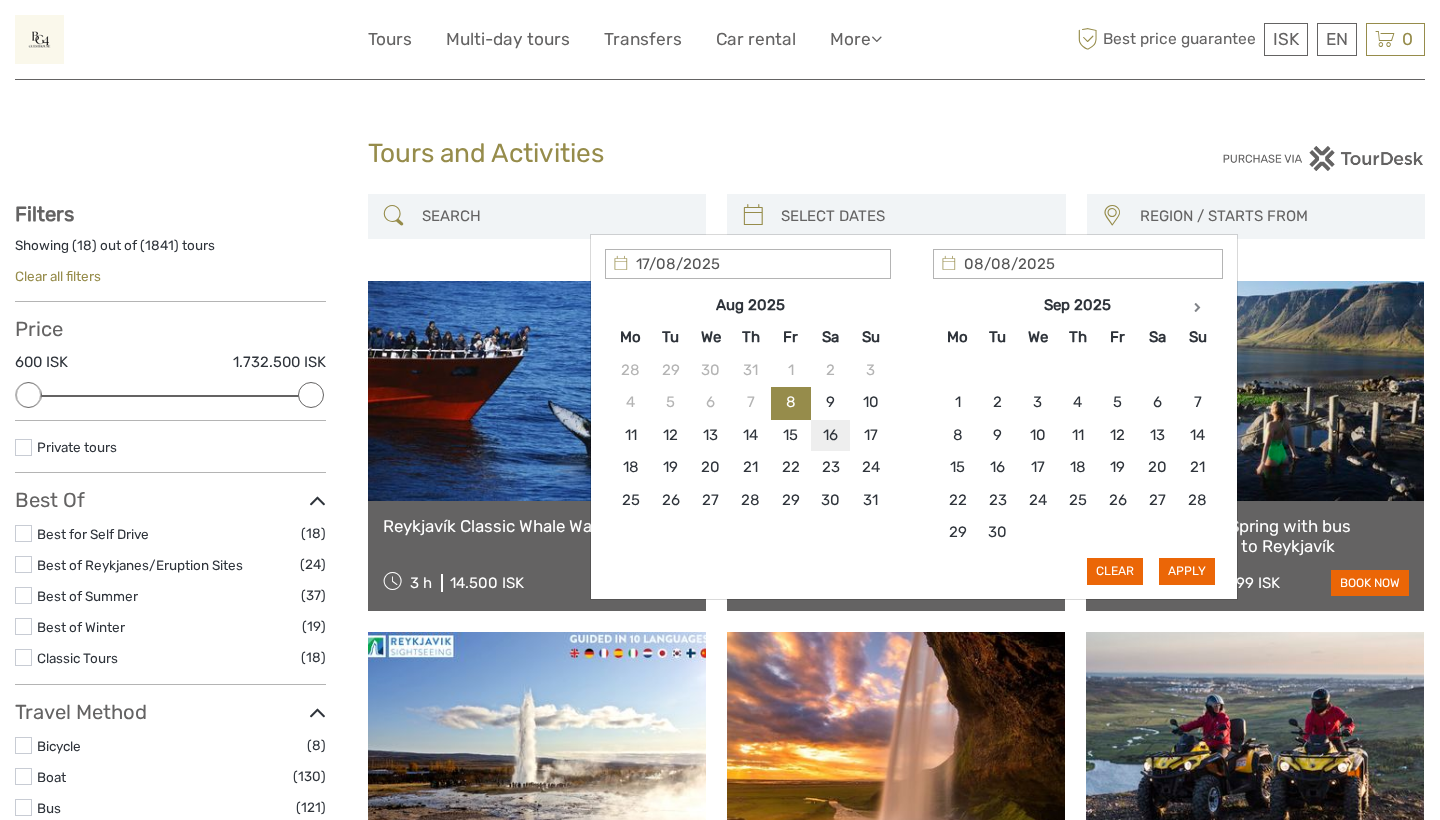 type on "[DATE]" 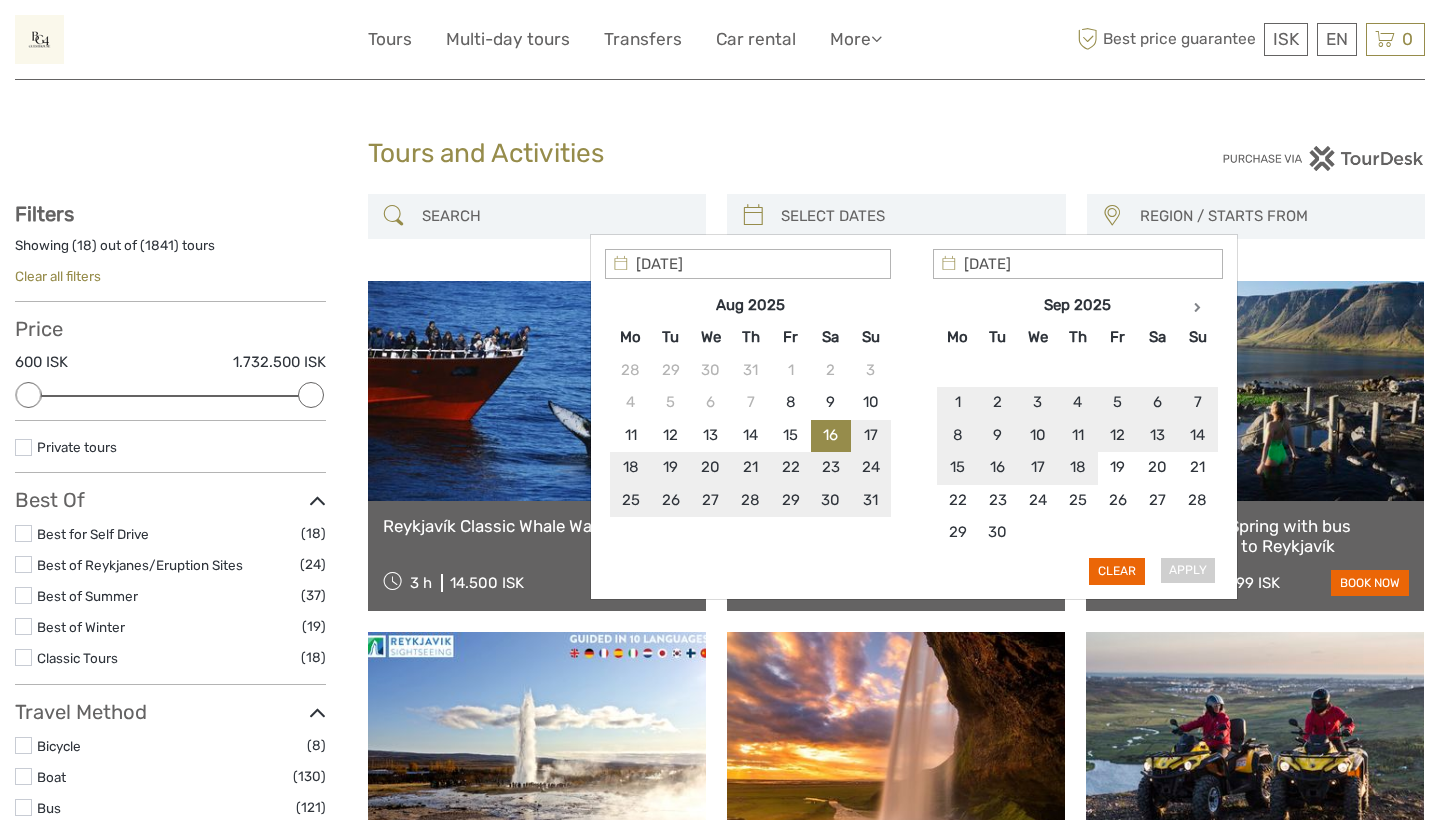 type on "[DATE]" 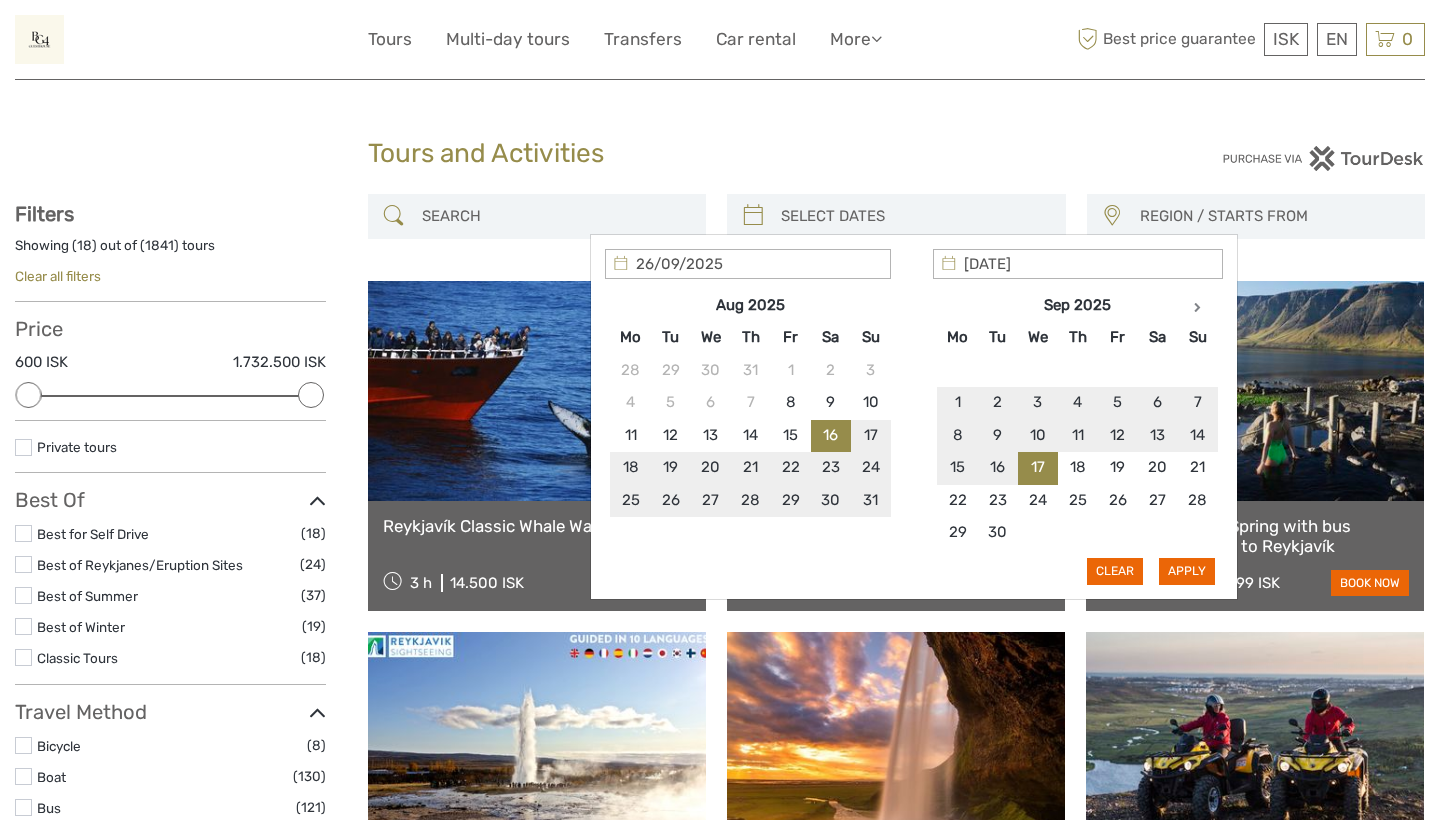 type on "[DATE]" 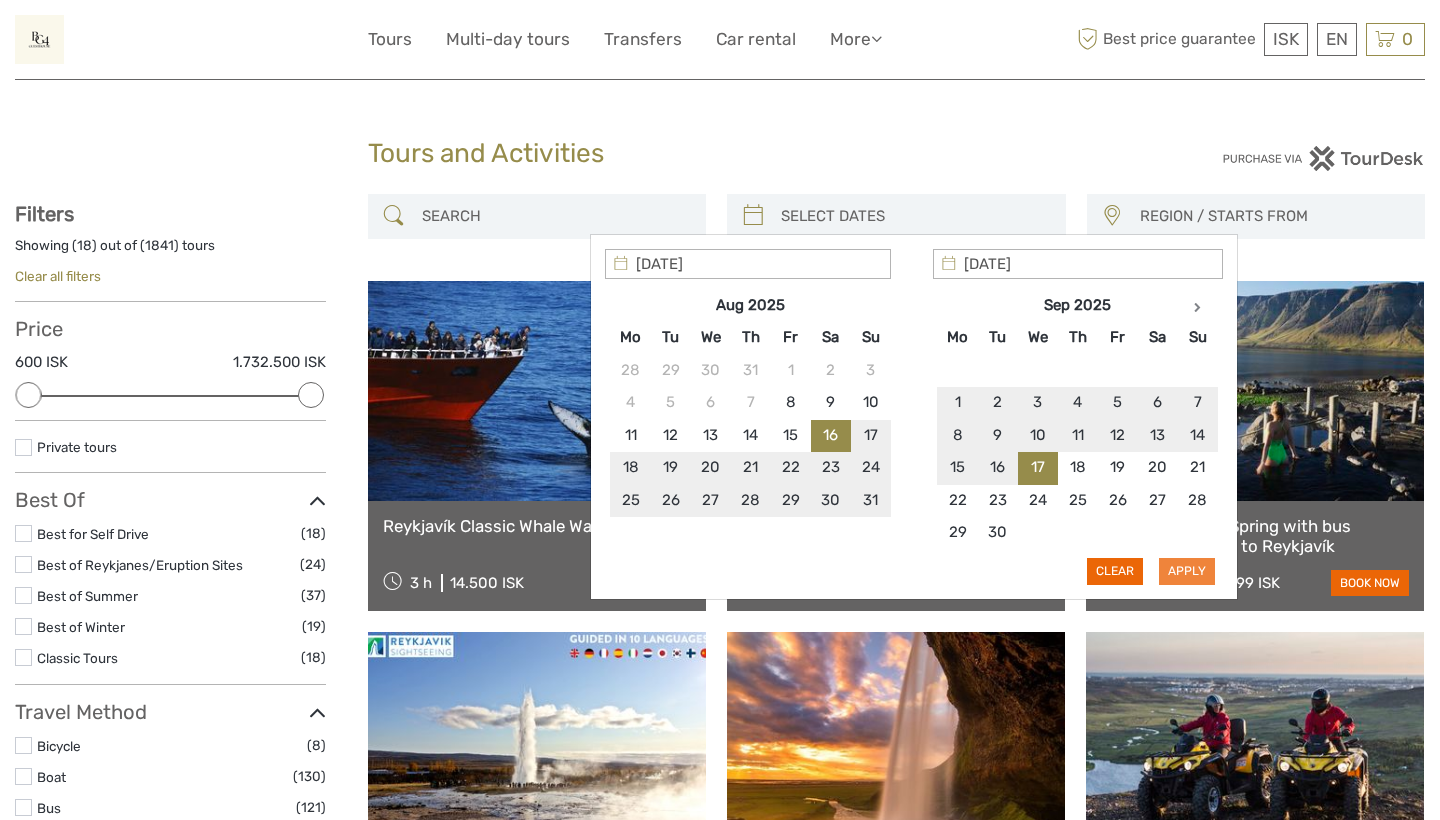 click on "Apply" at bounding box center [1187, 571] 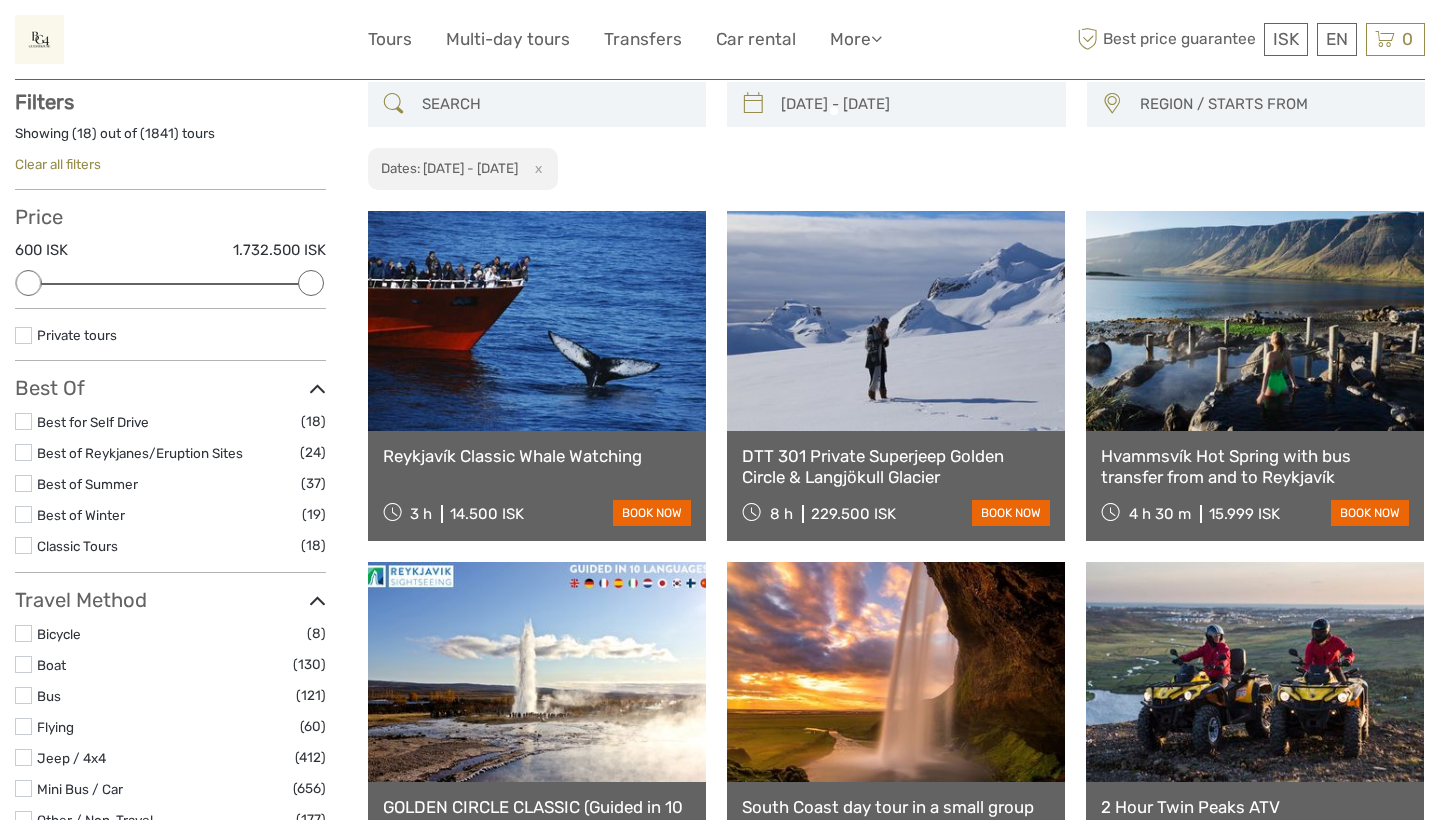 scroll, scrollTop: 113, scrollLeft: 0, axis: vertical 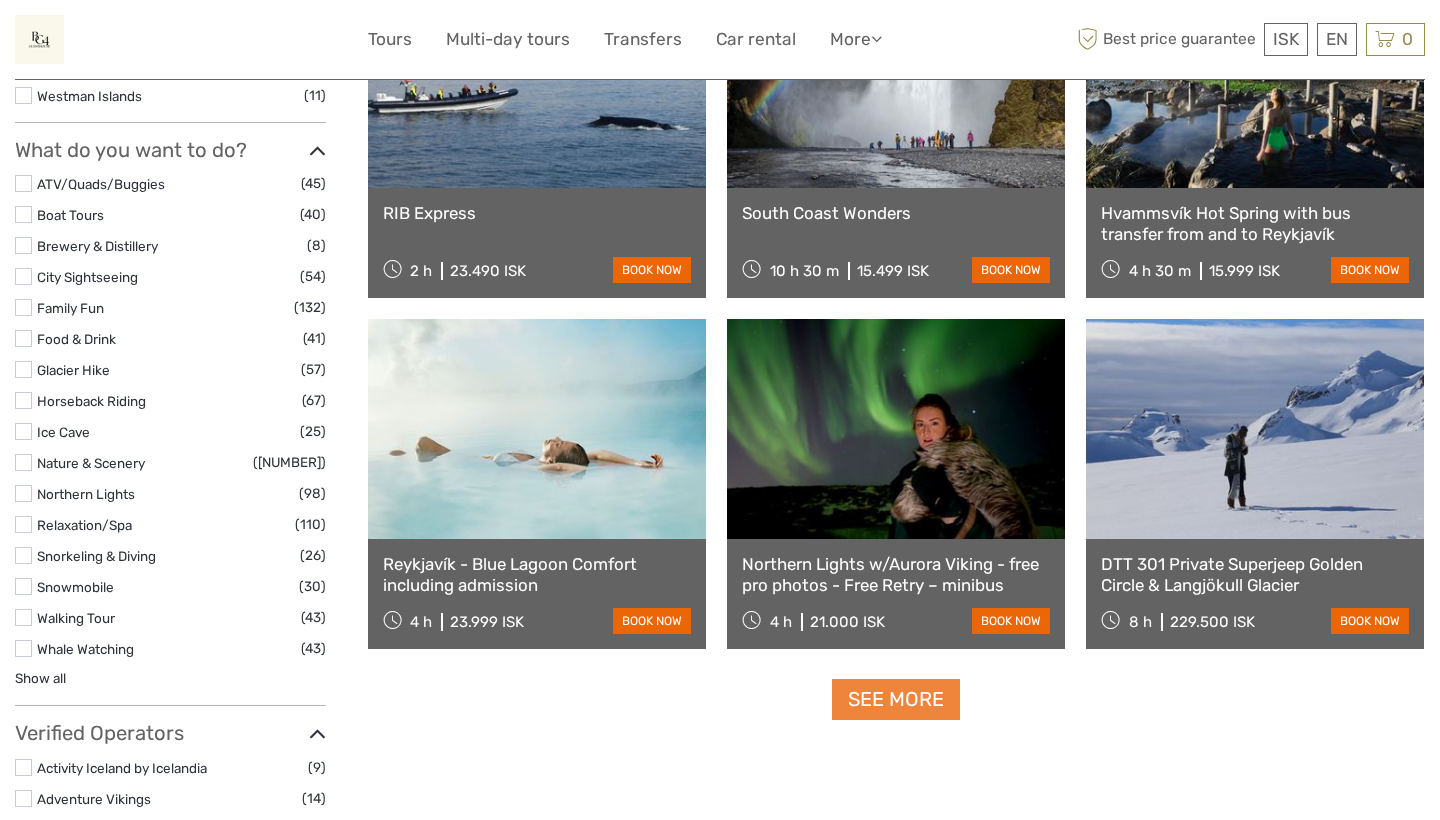 click on "See more" at bounding box center (896, 699) 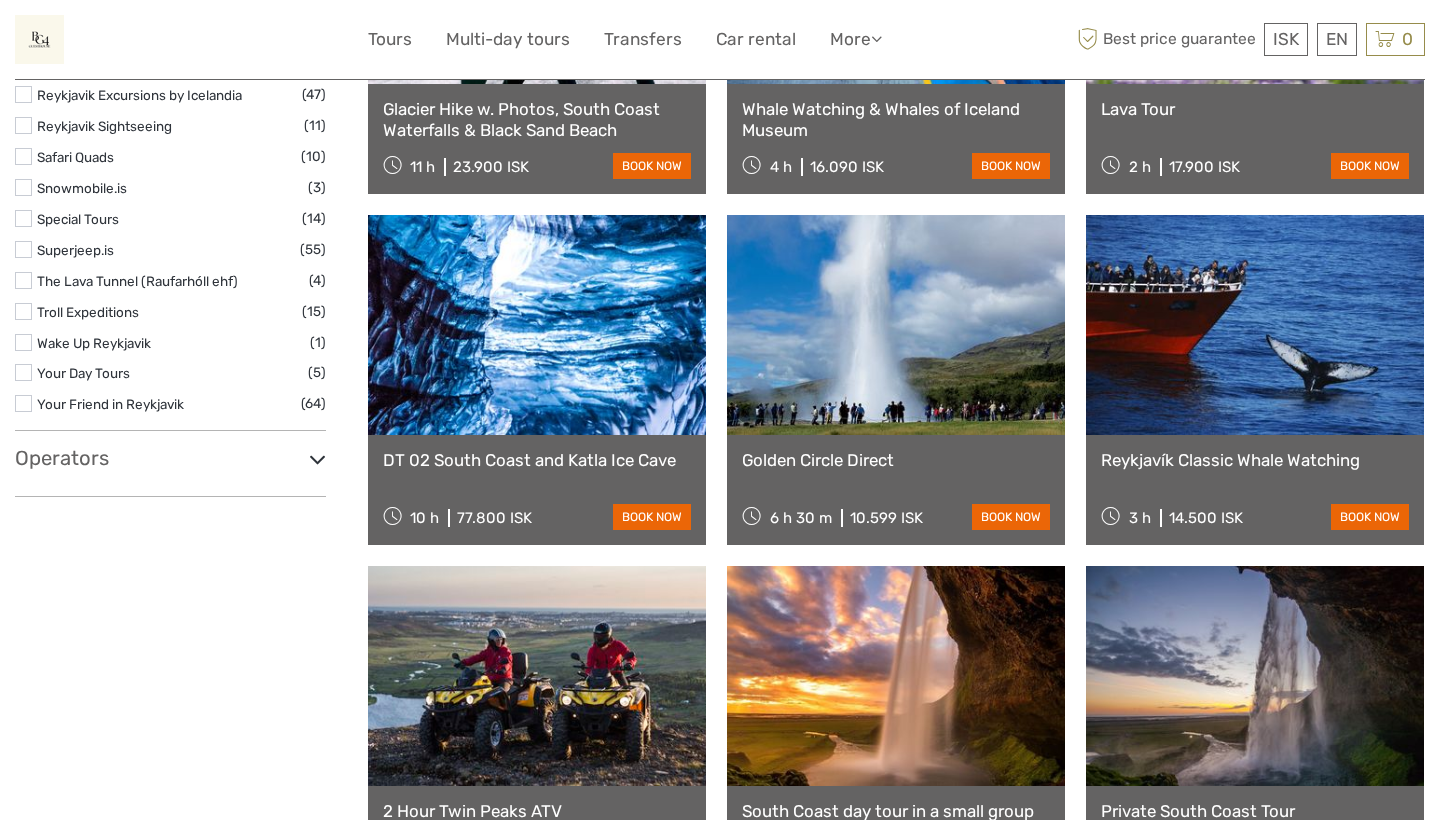 scroll, scrollTop: 3279, scrollLeft: 0, axis: vertical 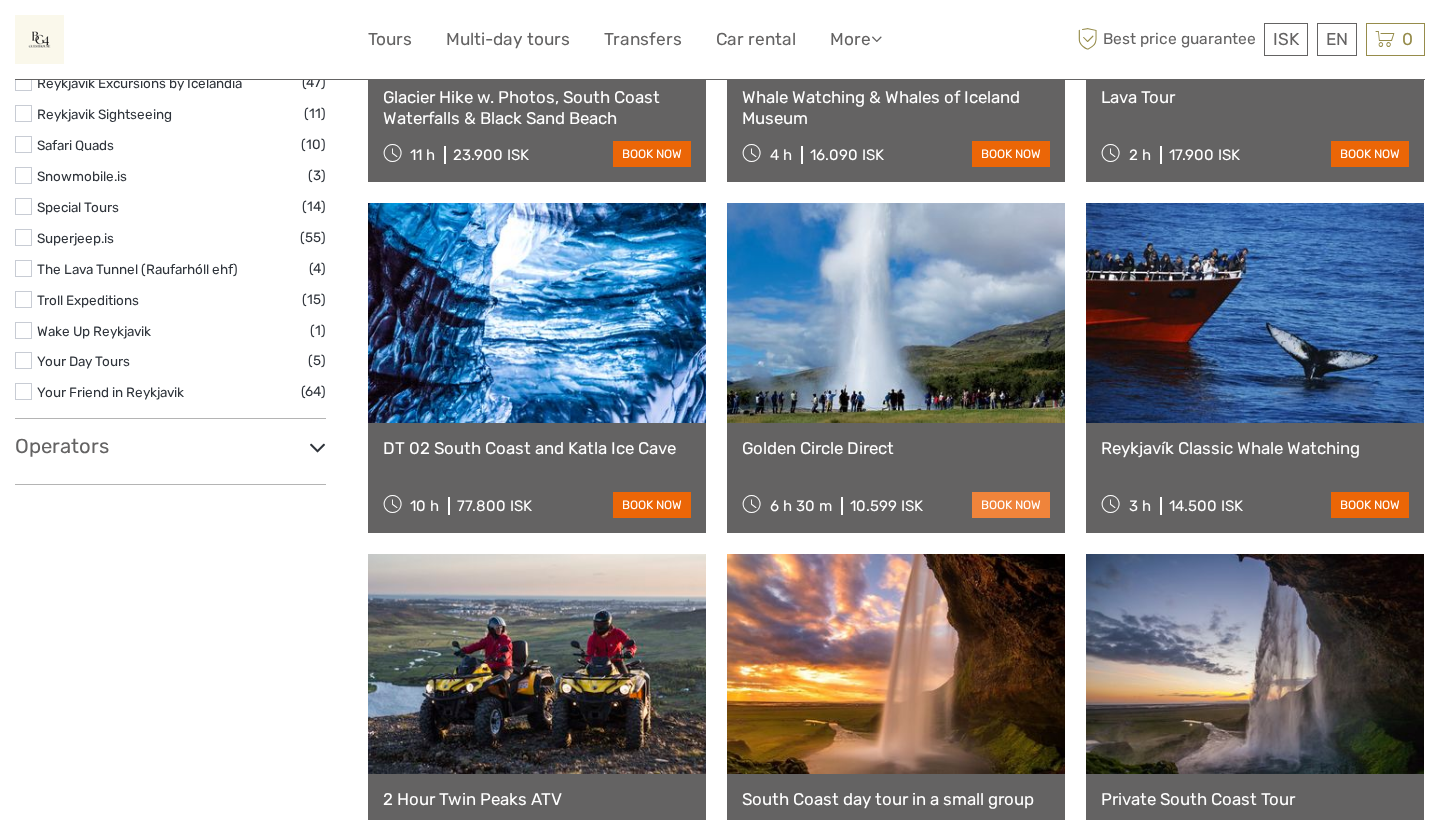 click on "book now" at bounding box center [1011, 505] 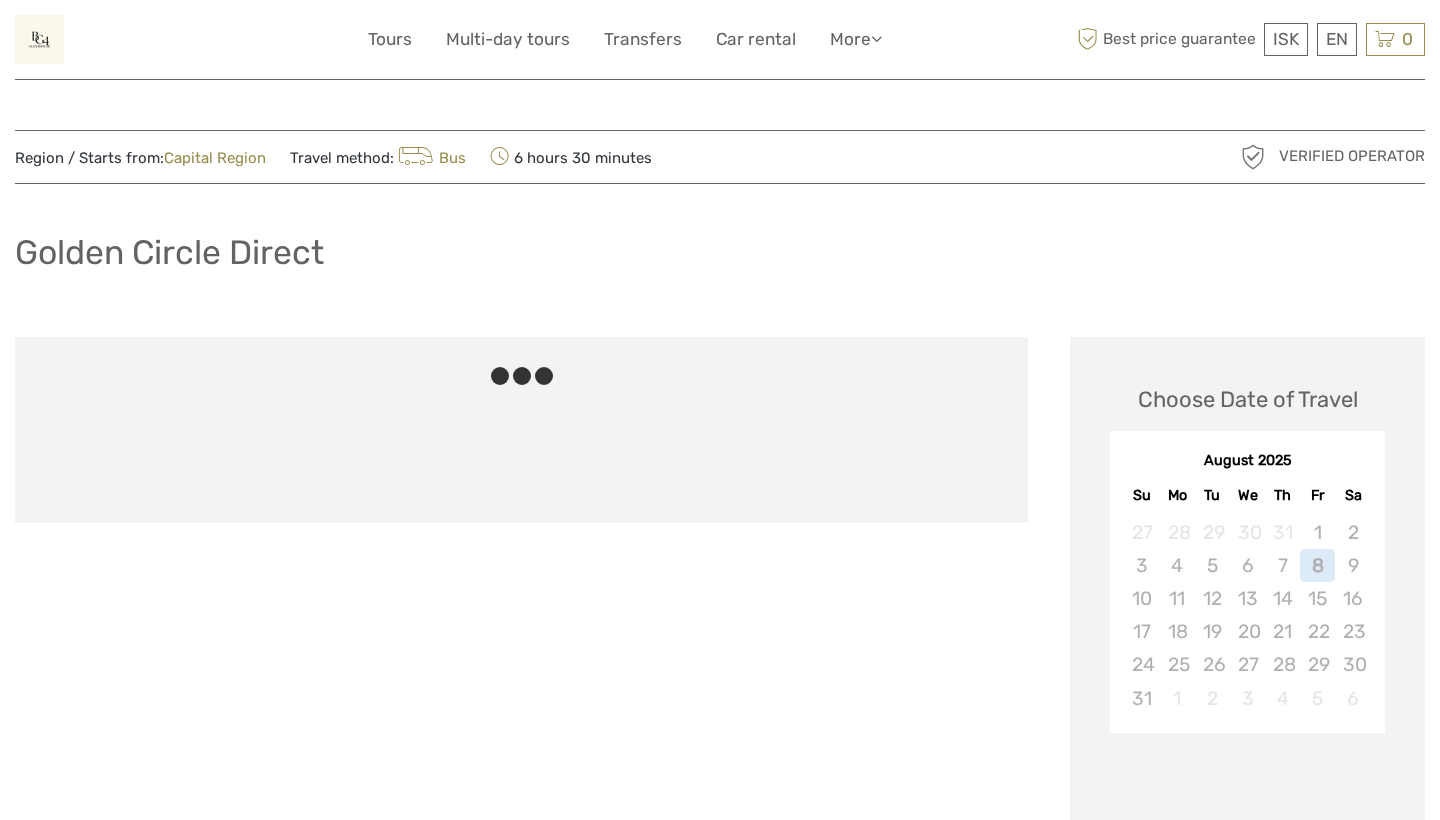 scroll, scrollTop: 0, scrollLeft: 0, axis: both 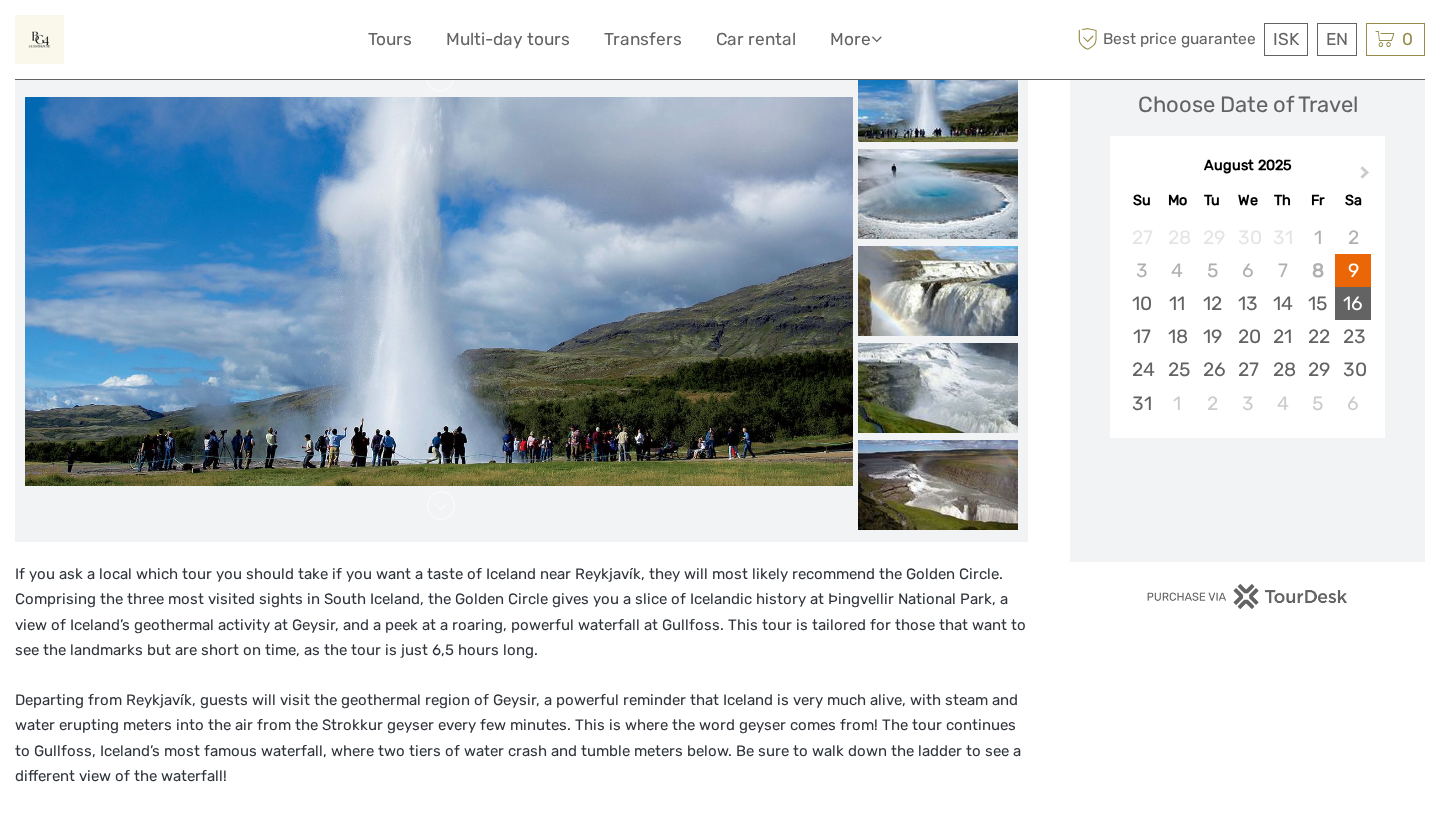 click on "16" at bounding box center (1352, 303) 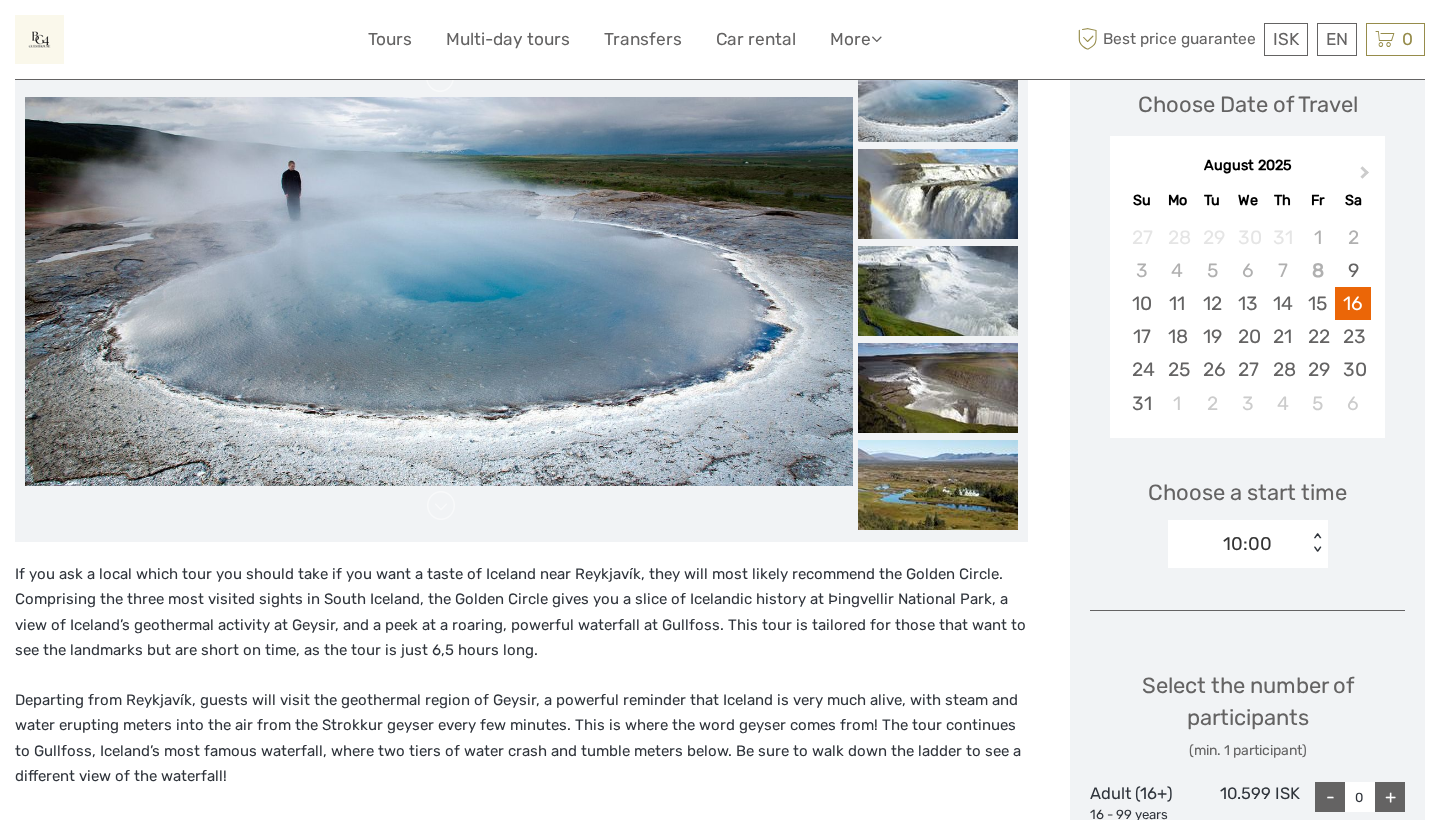 click on "10:00 < >" at bounding box center [1248, 544] 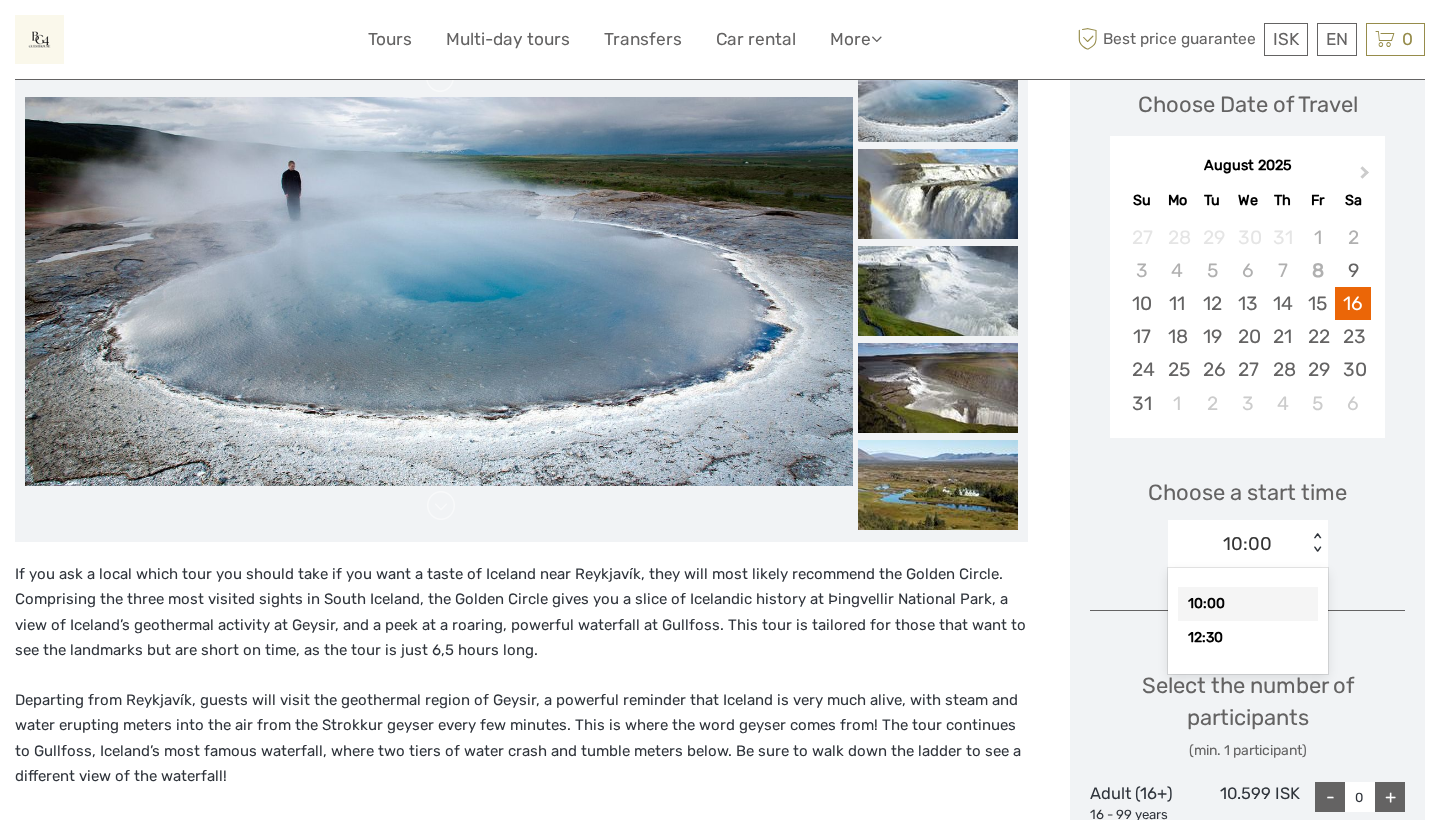 click on "Choose a start time option 10:00 selected, 1 of 2. 2 results available. Use Up and Down to choose options, press Enter to select the currently focused option, press Escape to exit the menu, press Tab to select the option and exit the menu. 10:00 < > 10:00 12:30" at bounding box center [1247, 514] 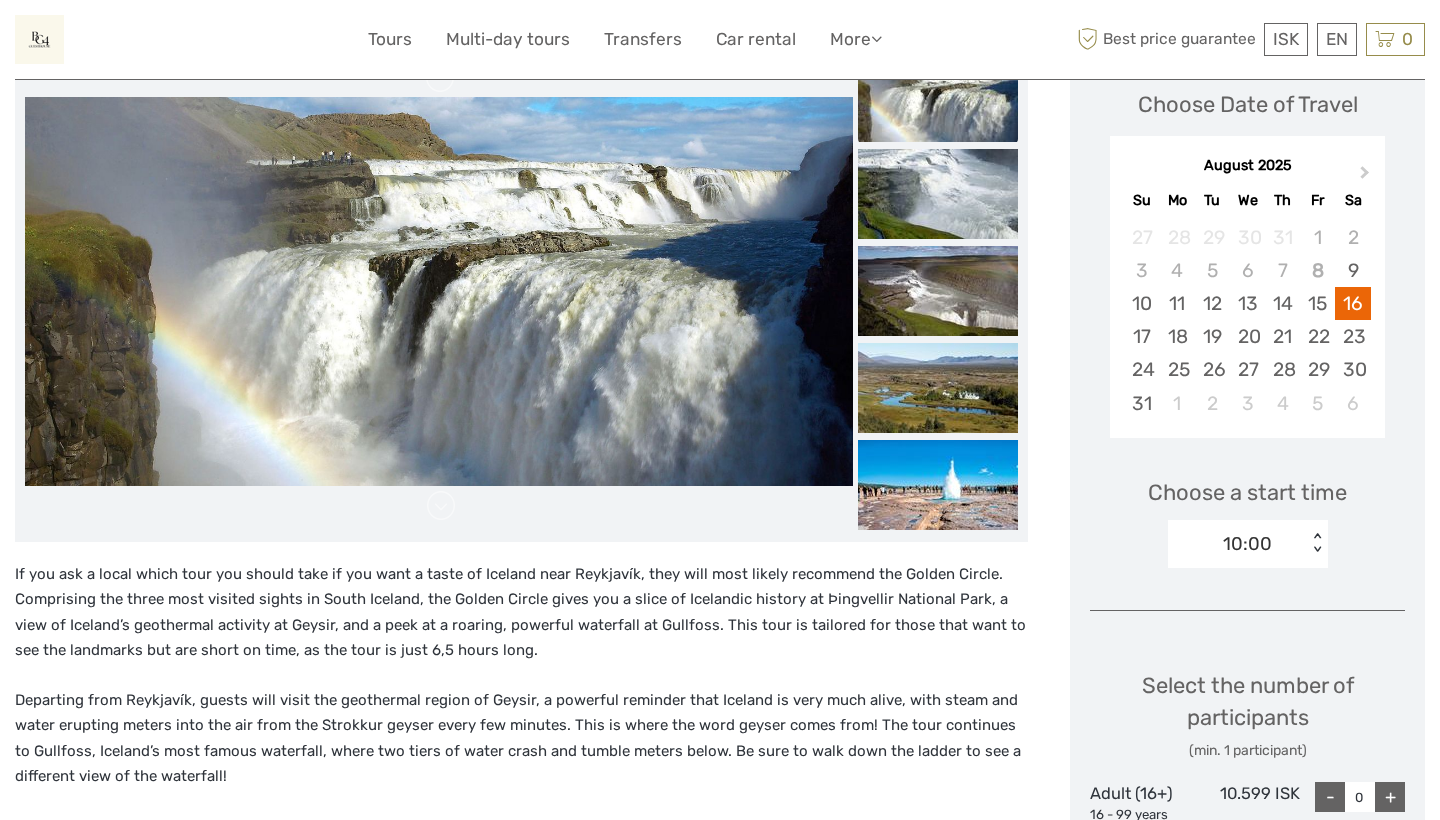 click on "< >" at bounding box center (1316, 543) 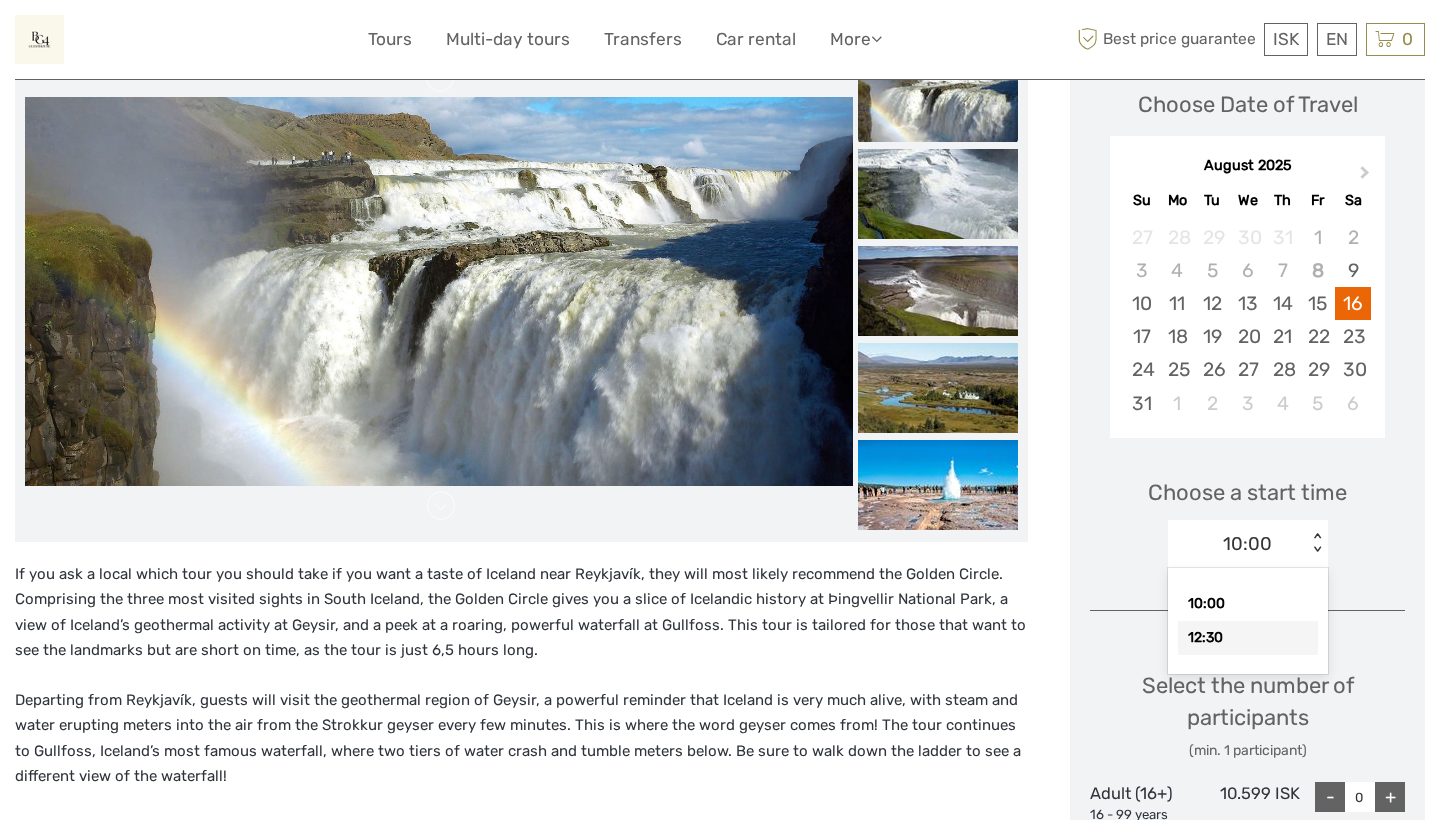 click on "12:30" at bounding box center [1248, 638] 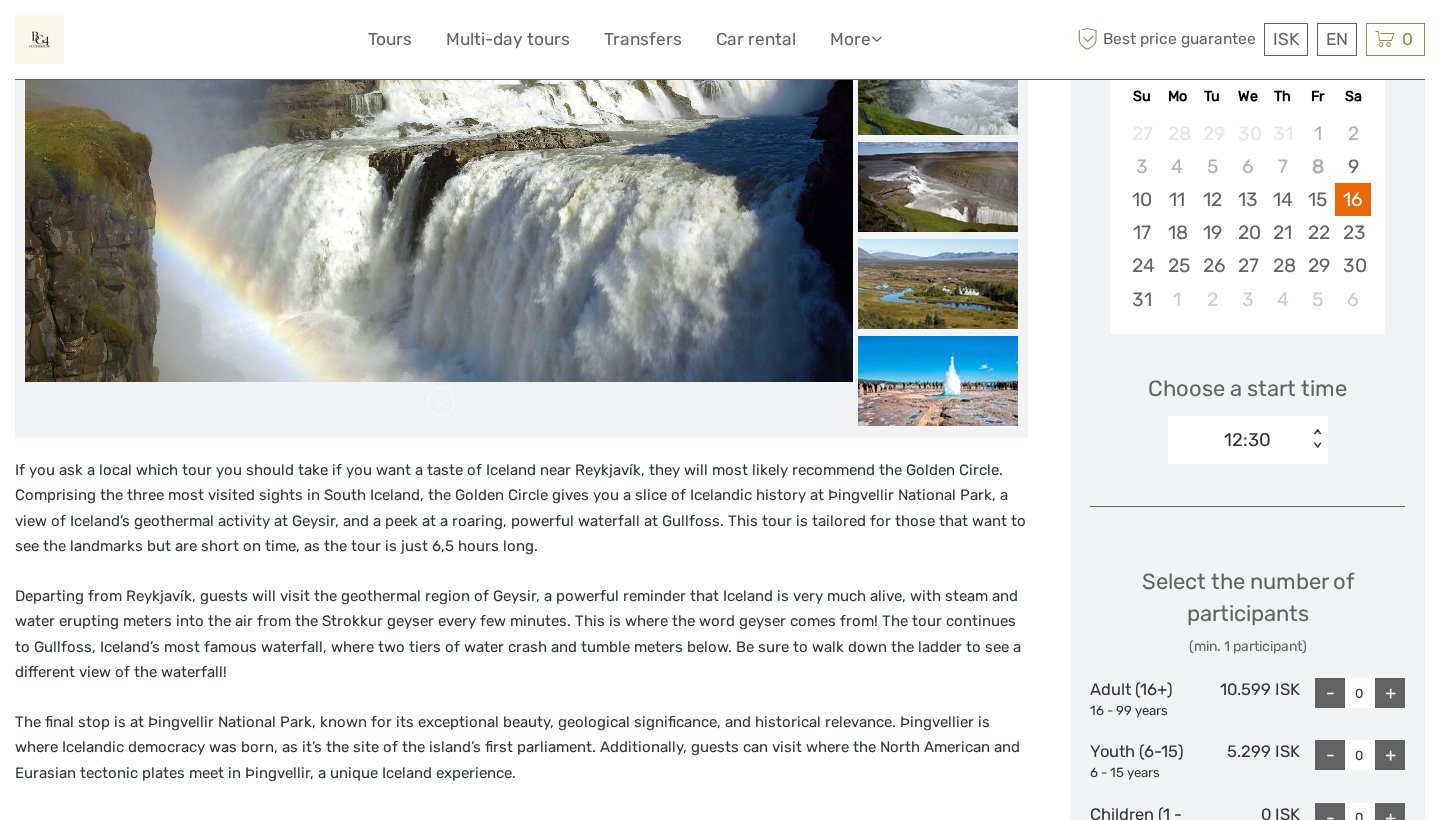 scroll, scrollTop: 463, scrollLeft: 0, axis: vertical 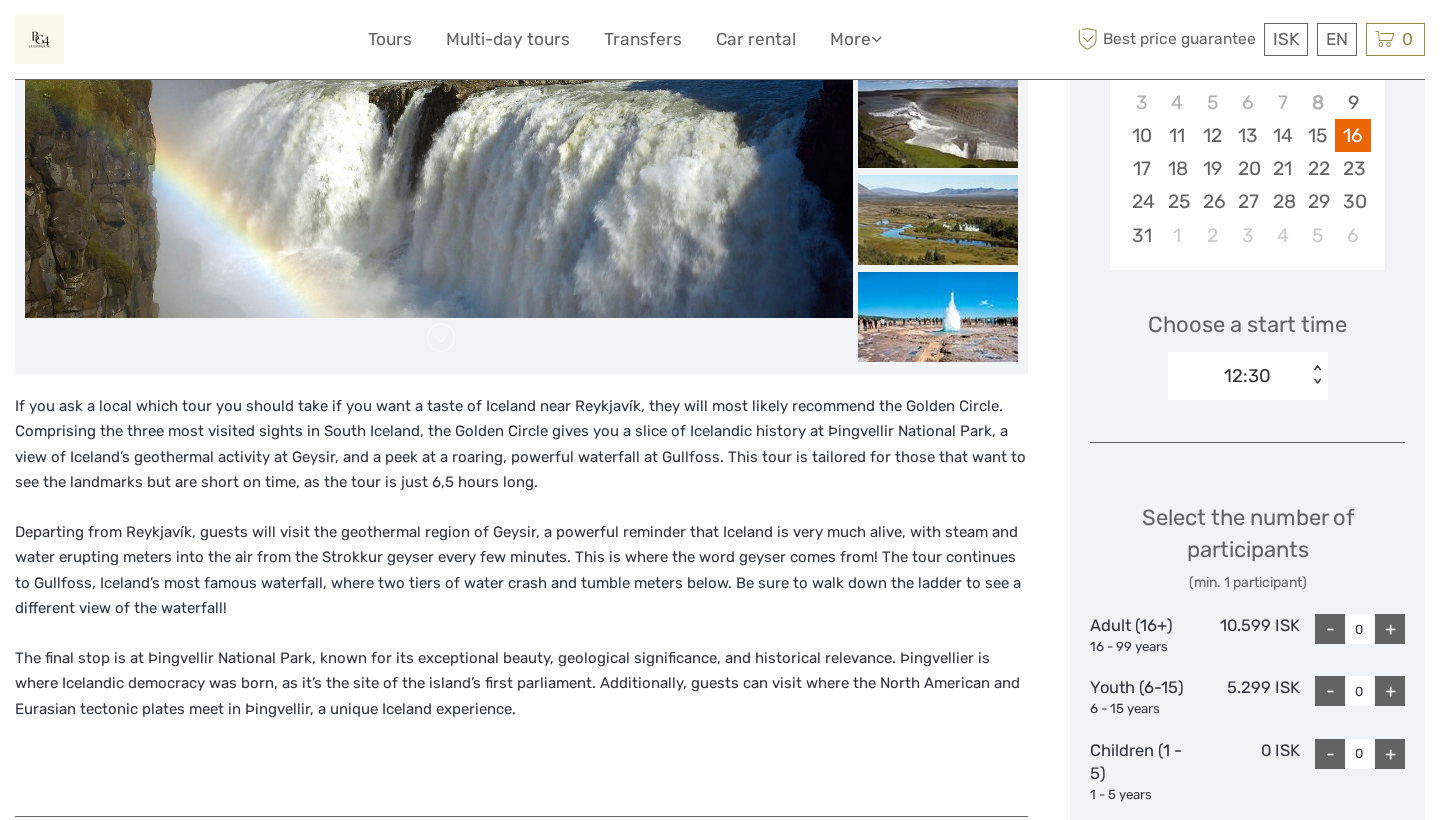 click on "+" at bounding box center [1390, 629] 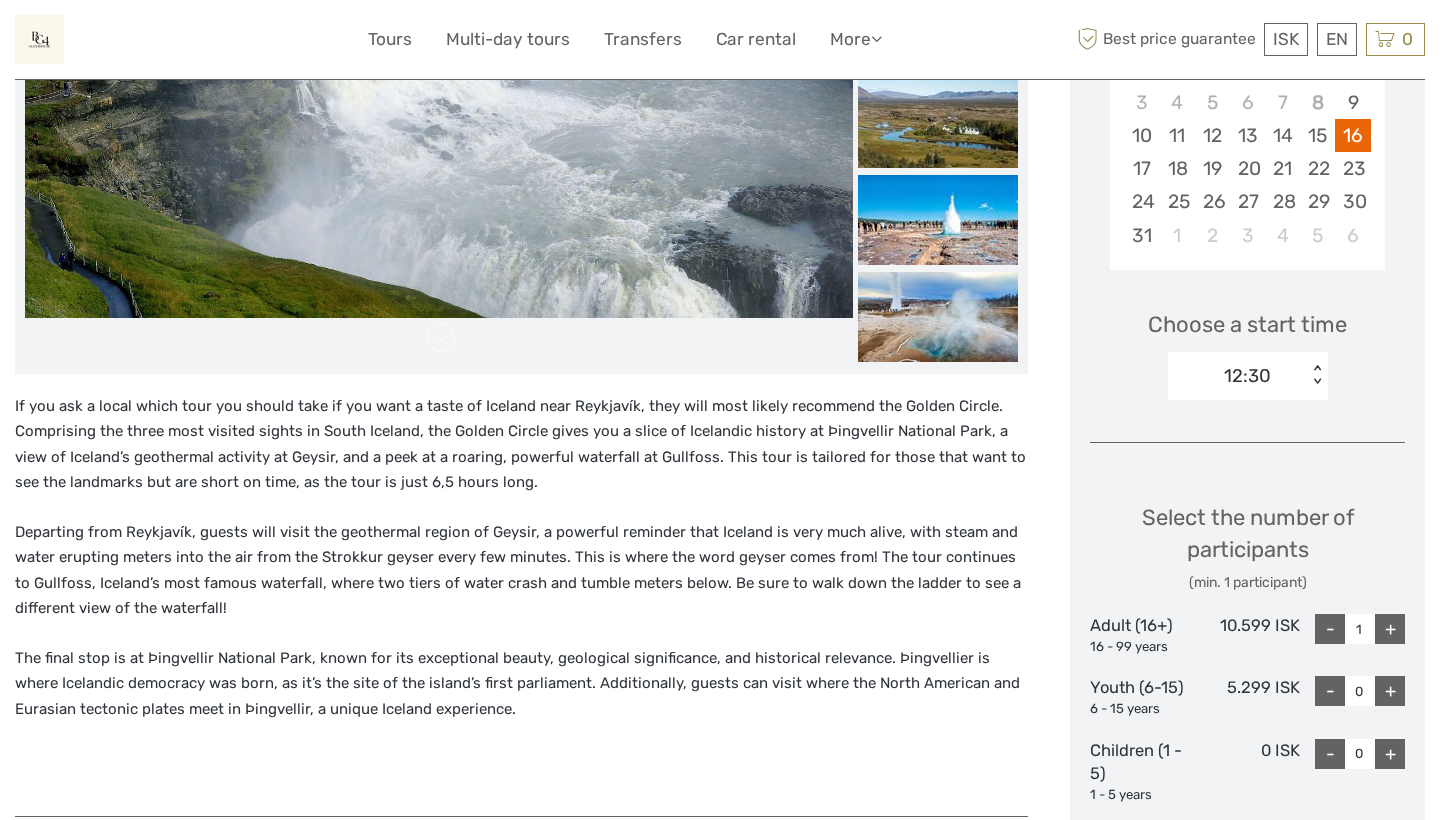 click on "+" at bounding box center [1390, 629] 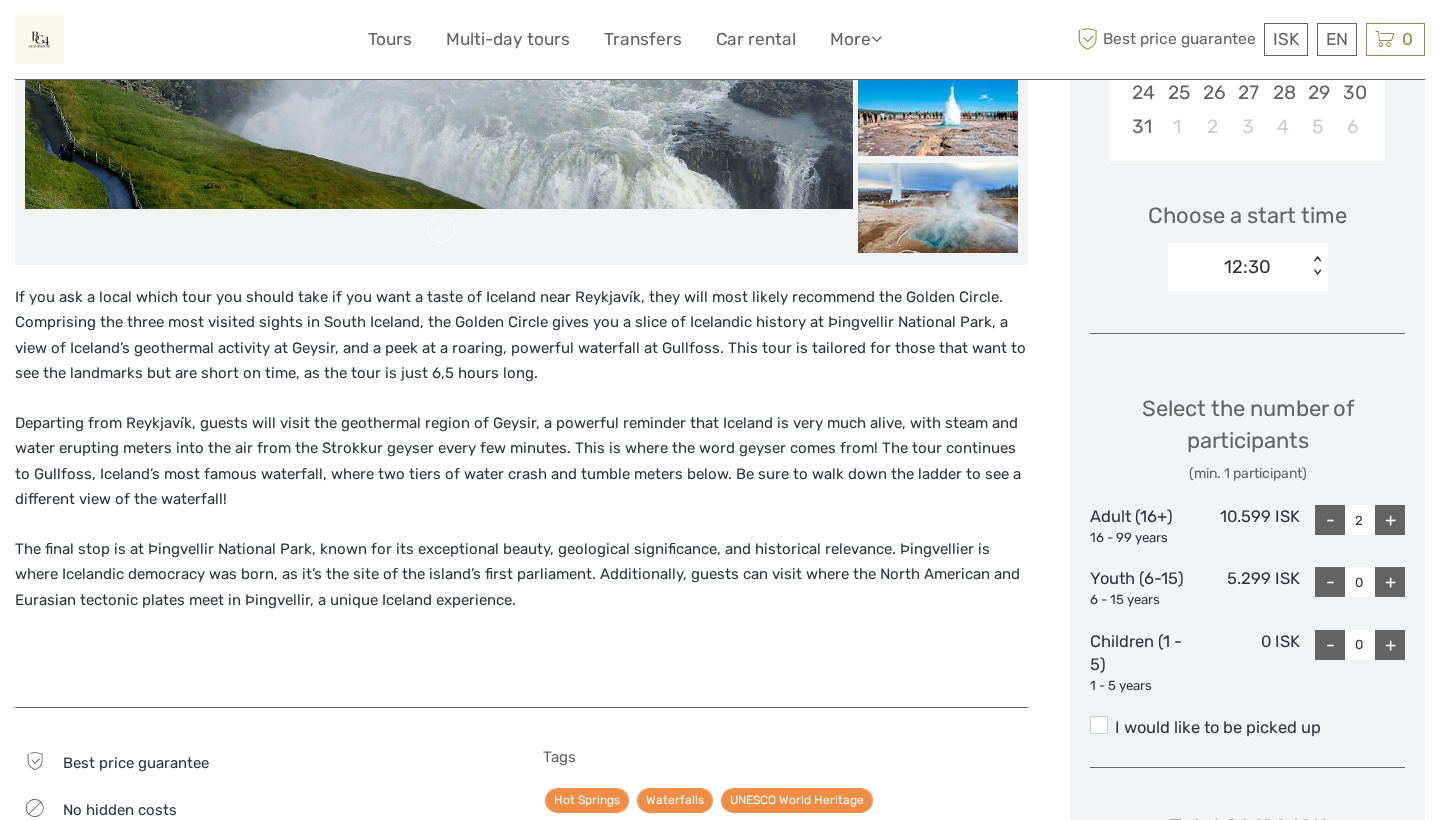 scroll, scrollTop: 574, scrollLeft: 0, axis: vertical 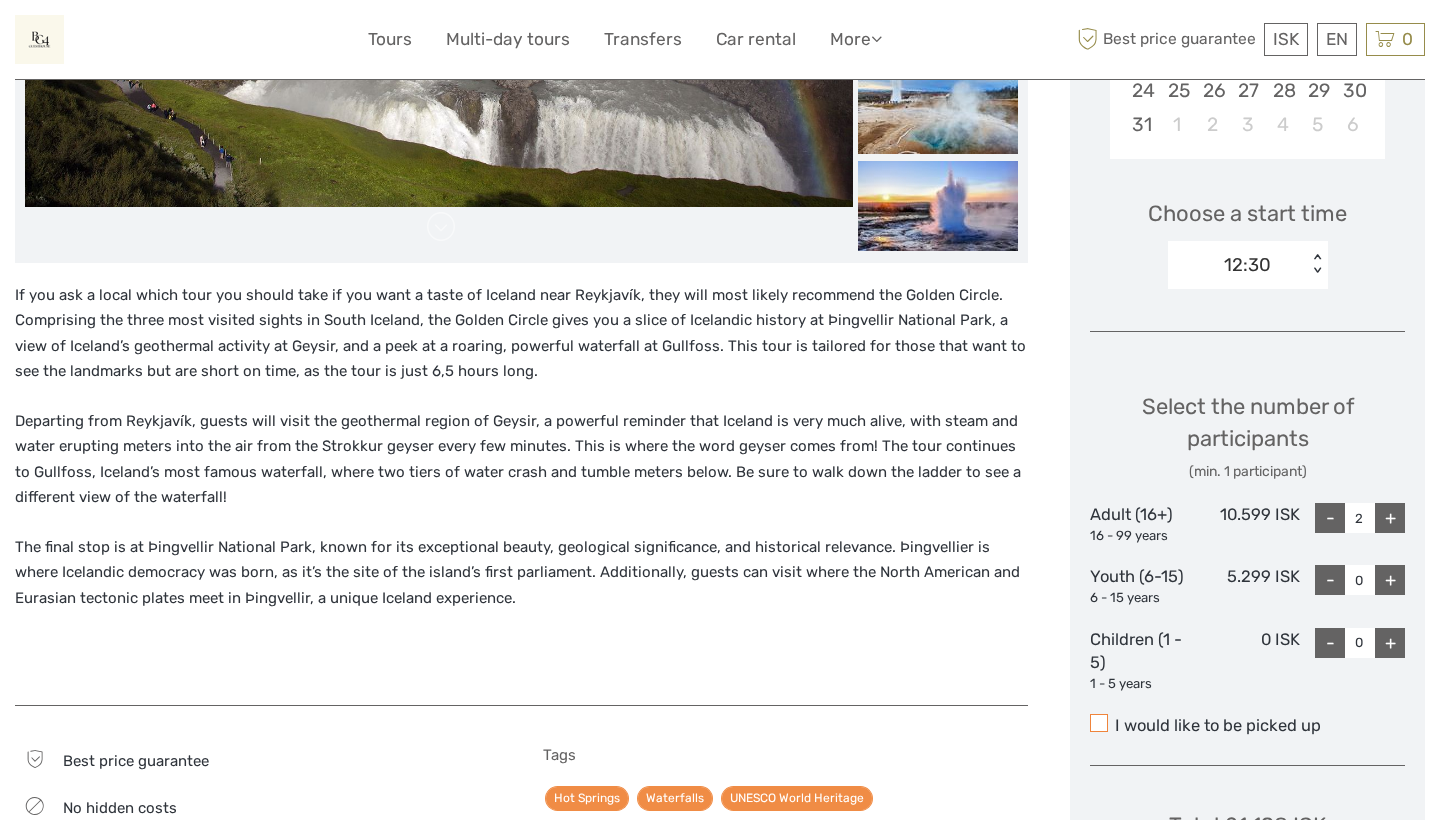 click at bounding box center [1099, 723] 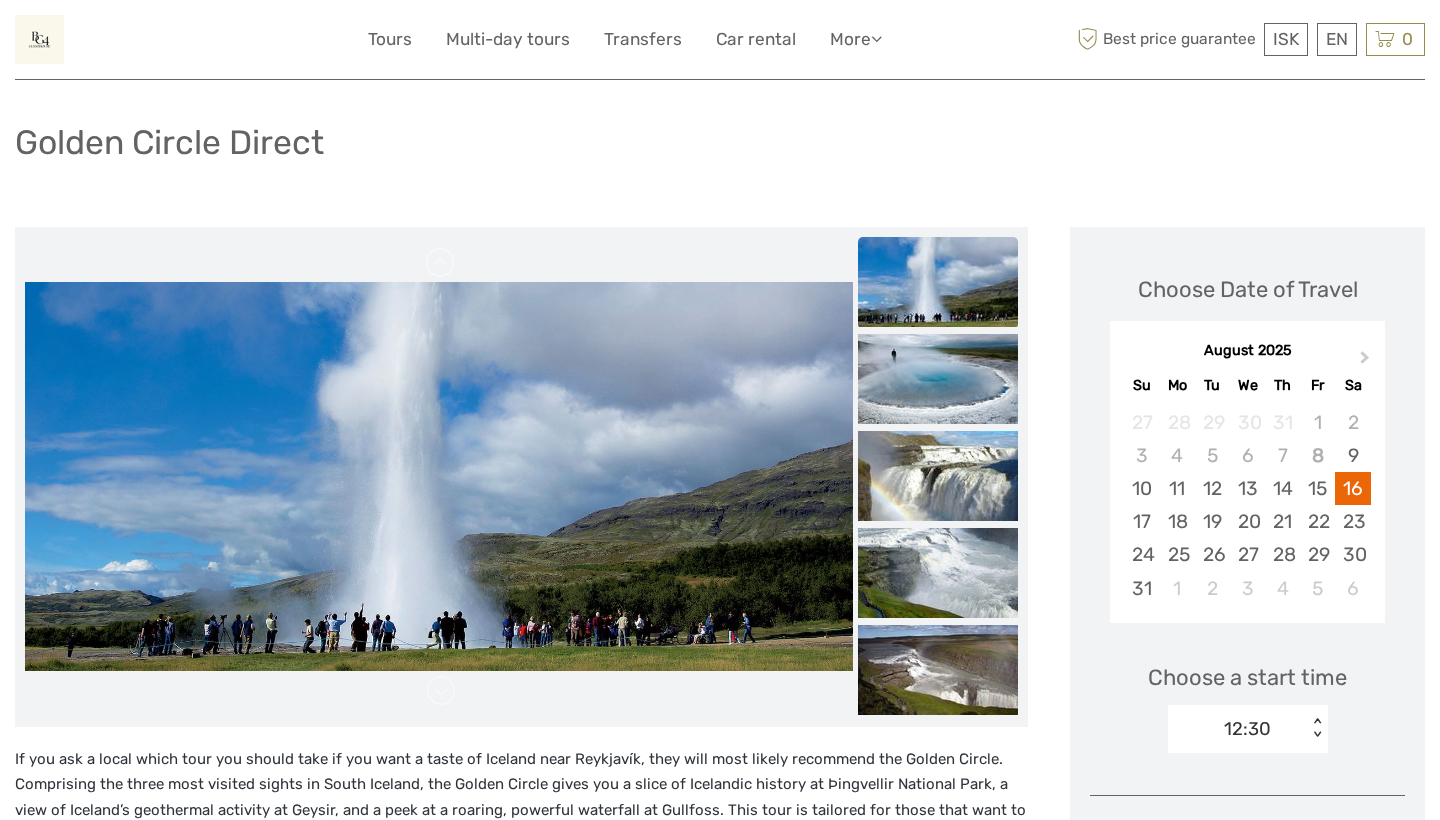 scroll, scrollTop: 114, scrollLeft: 0, axis: vertical 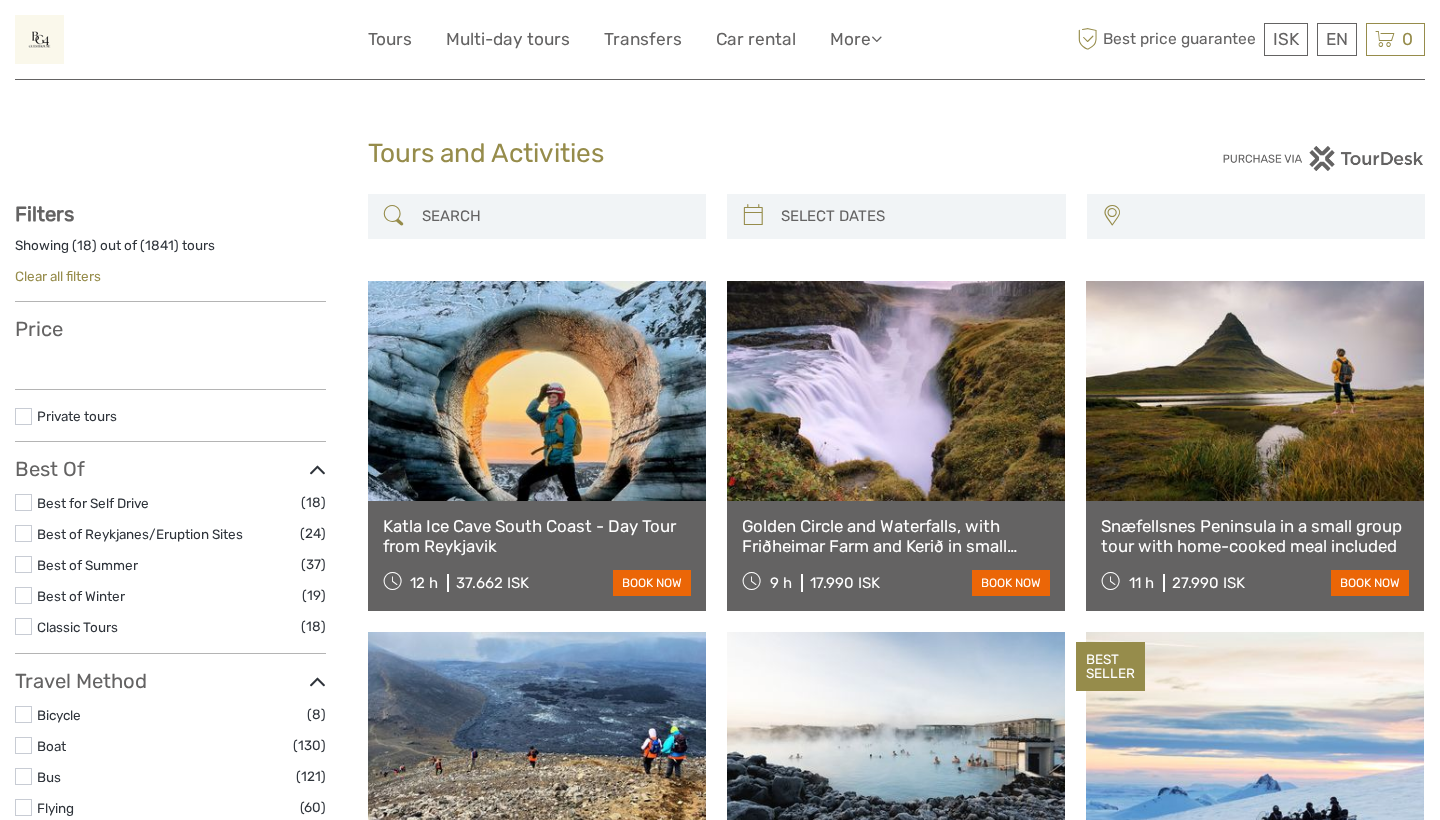 select 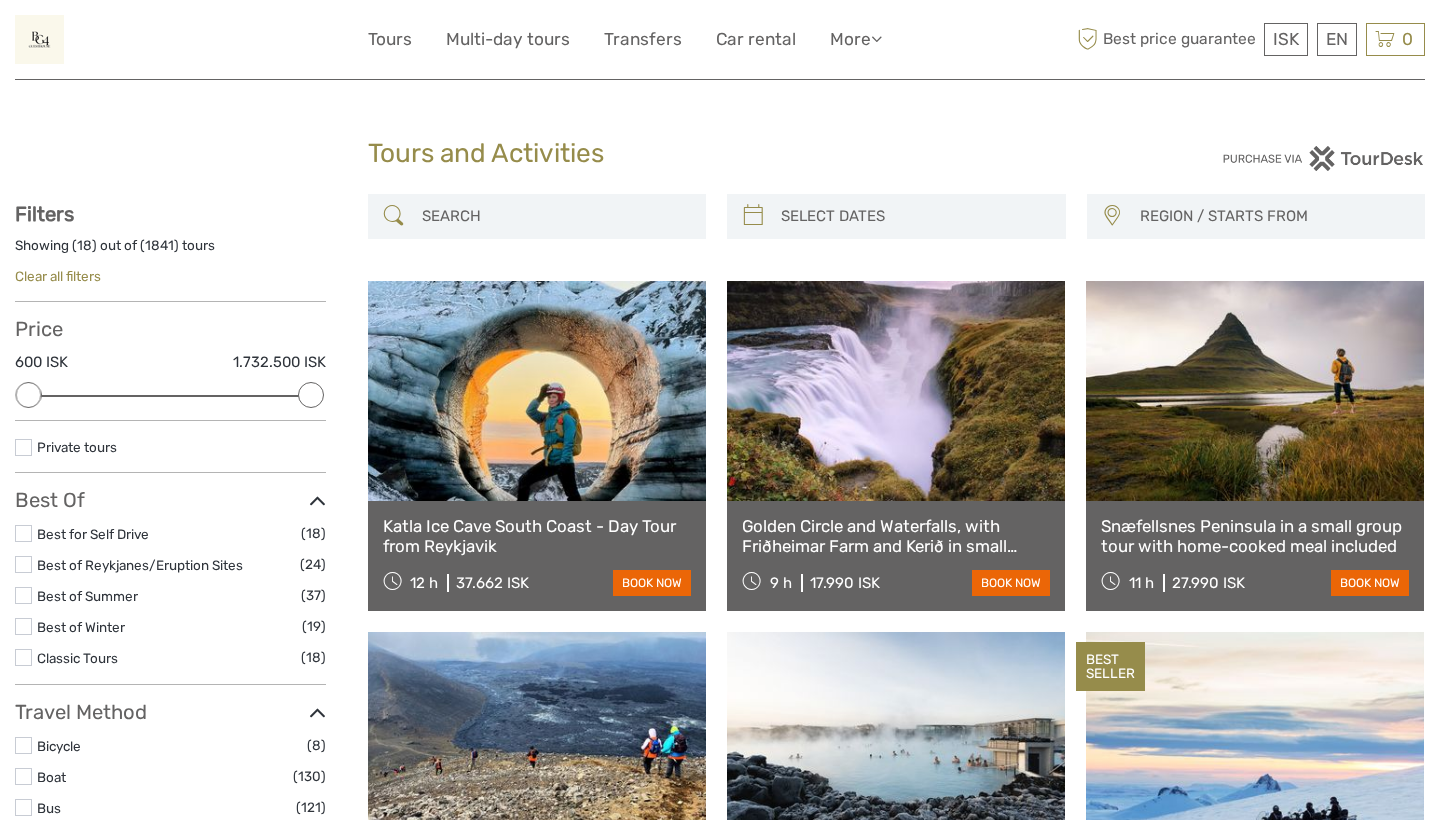 scroll, scrollTop: 0, scrollLeft: 0, axis: both 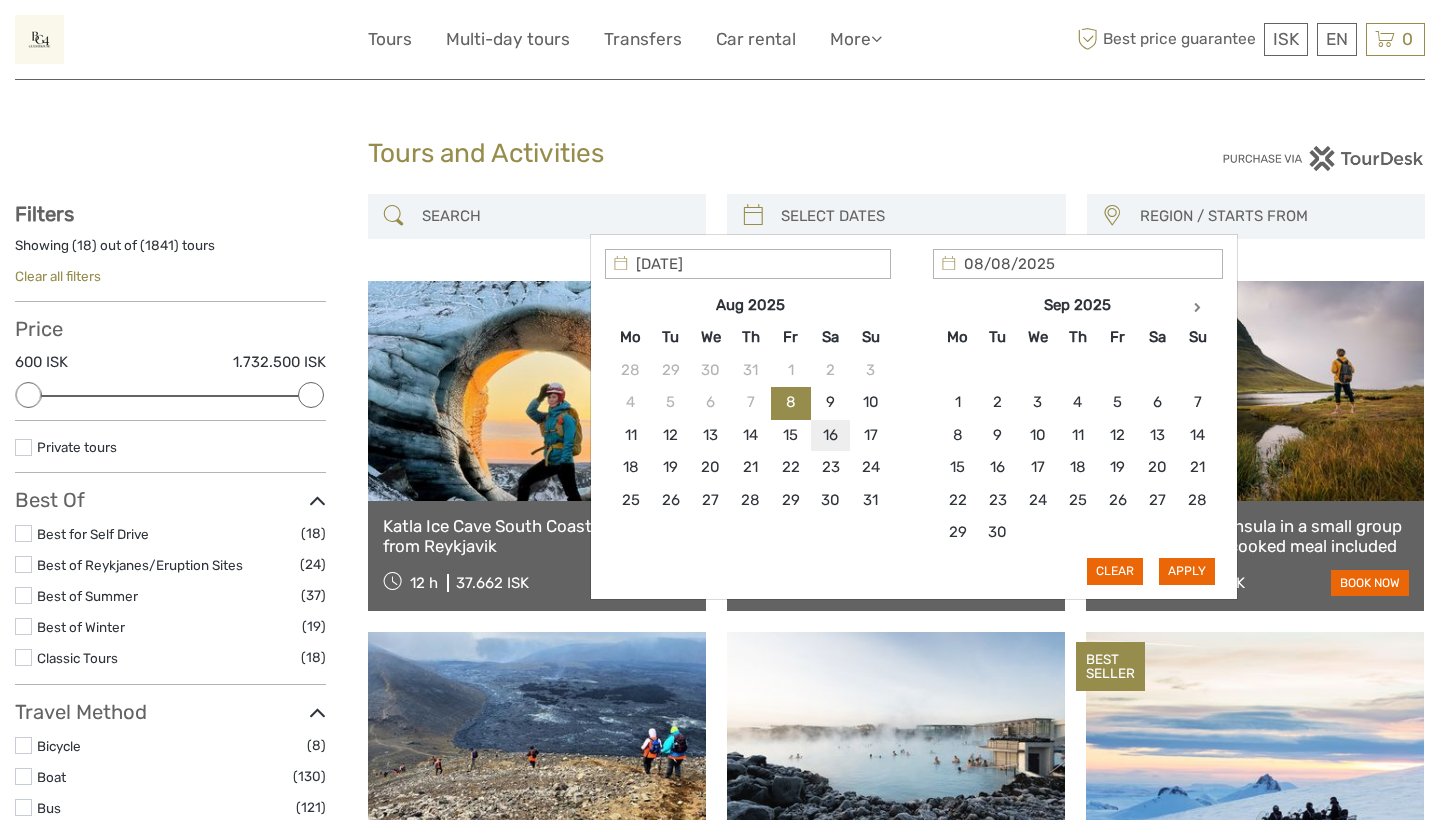 type on "[DATE]" 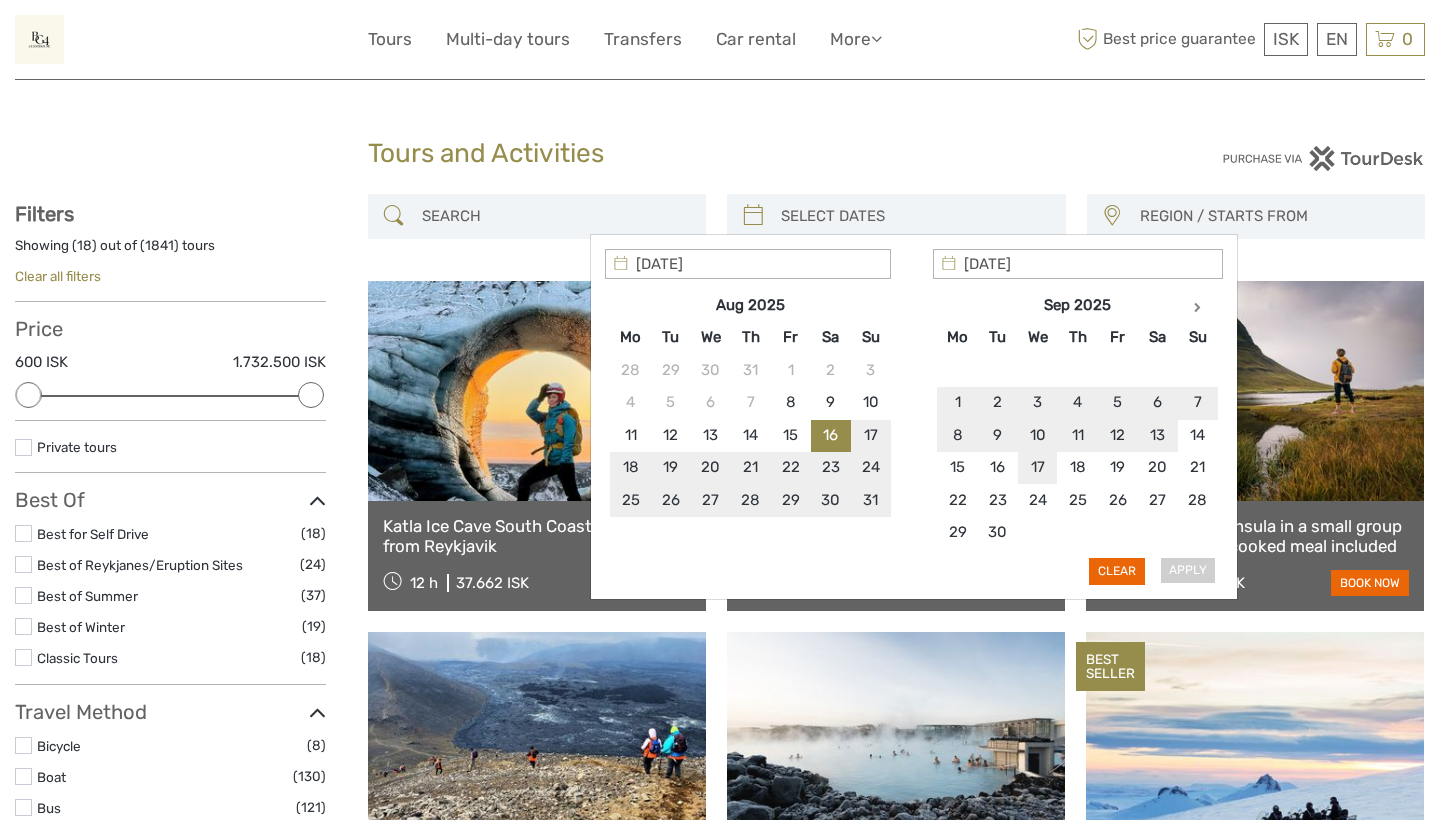 type on "[DATE]" 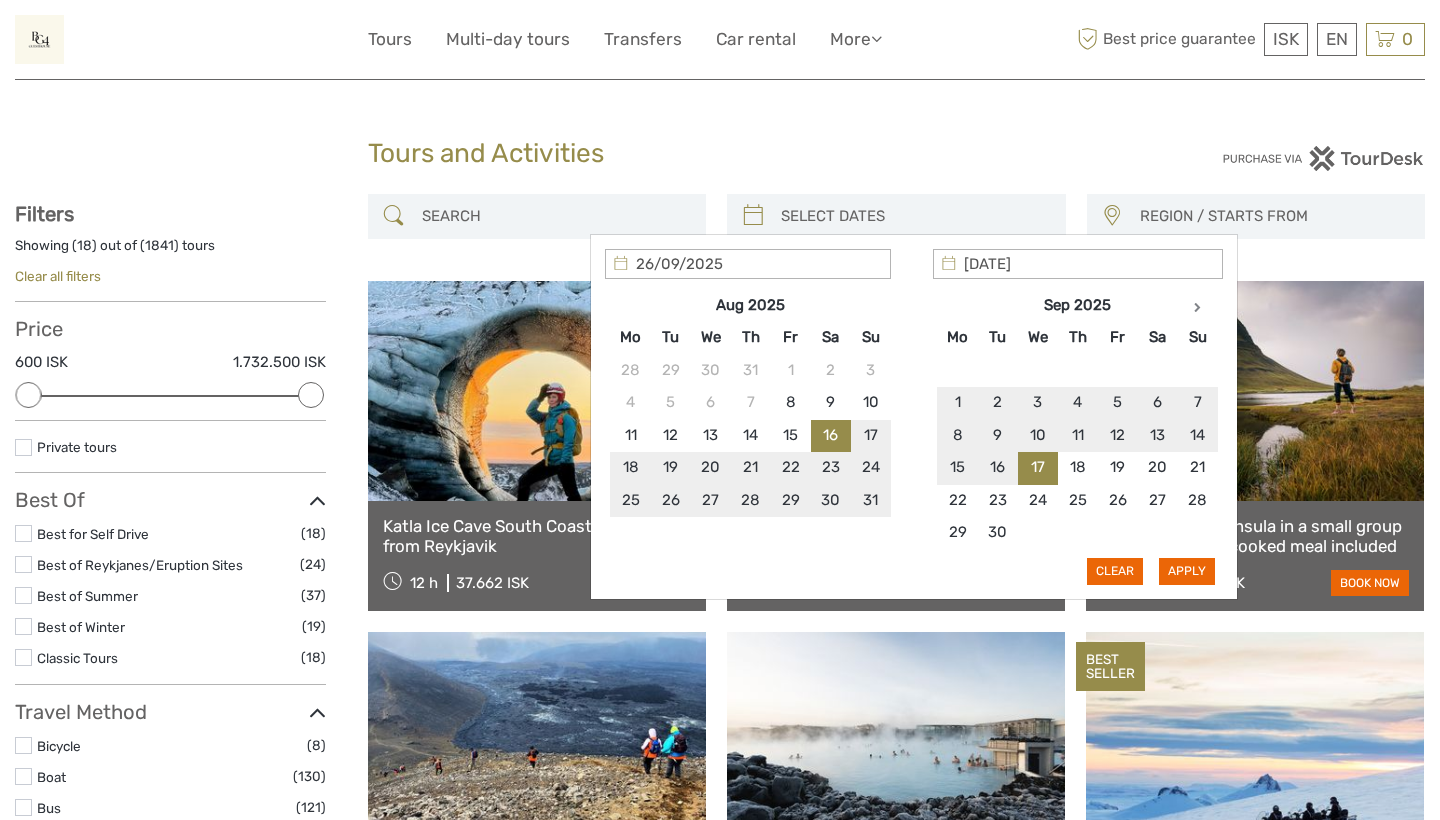 type on "[DATE]" 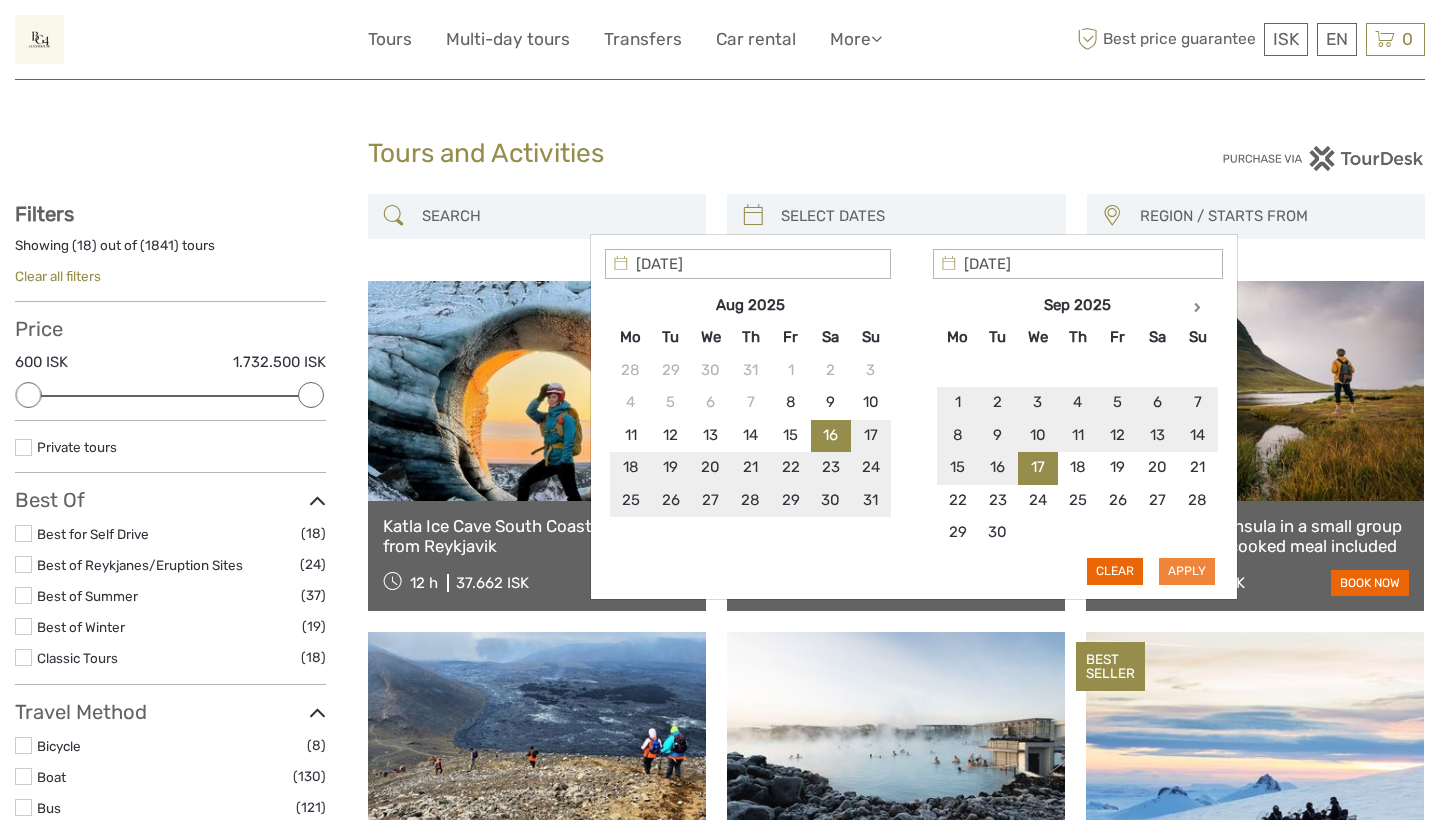 click on "Apply" at bounding box center (1187, 571) 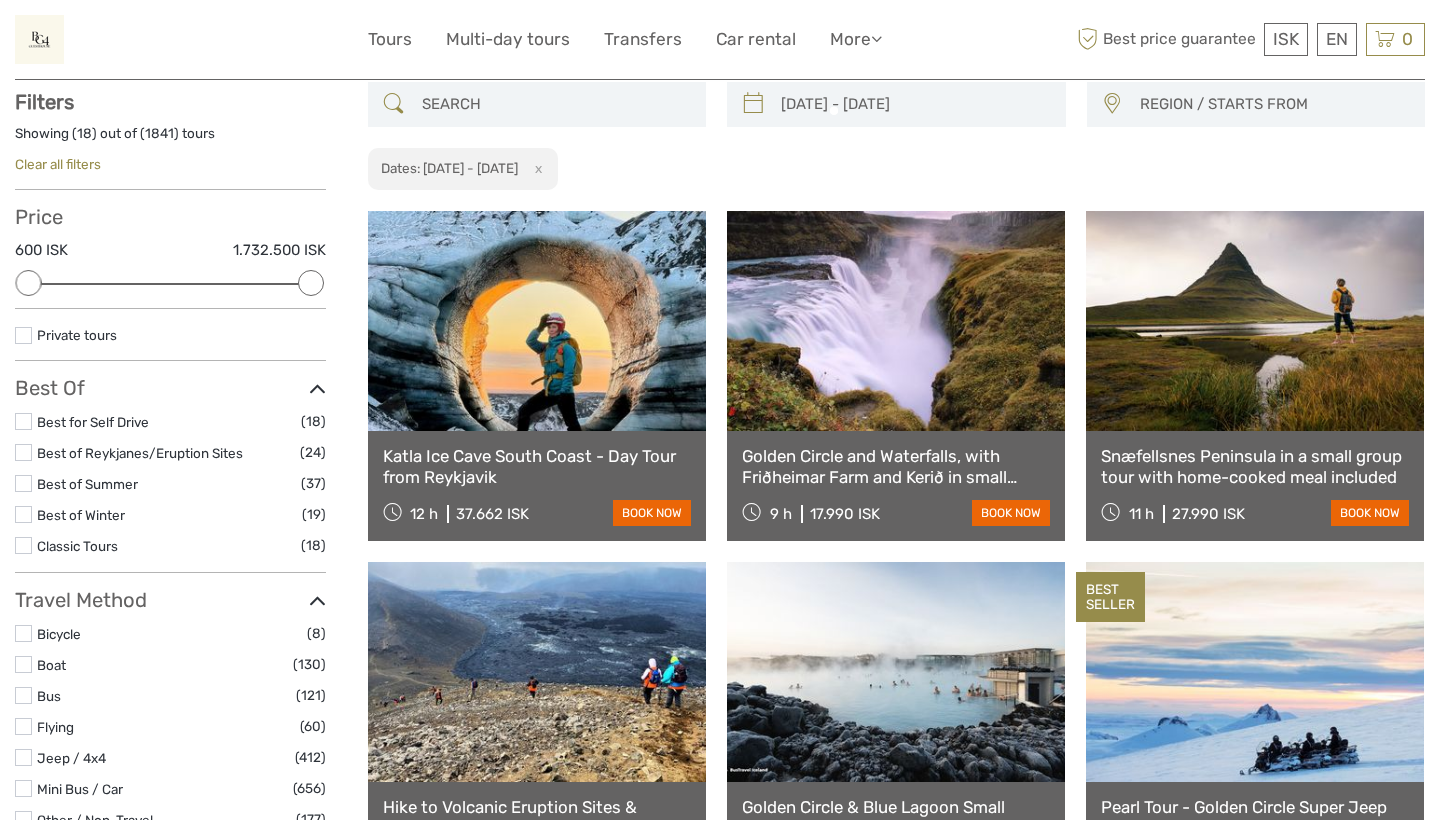scroll, scrollTop: 113, scrollLeft: 0, axis: vertical 